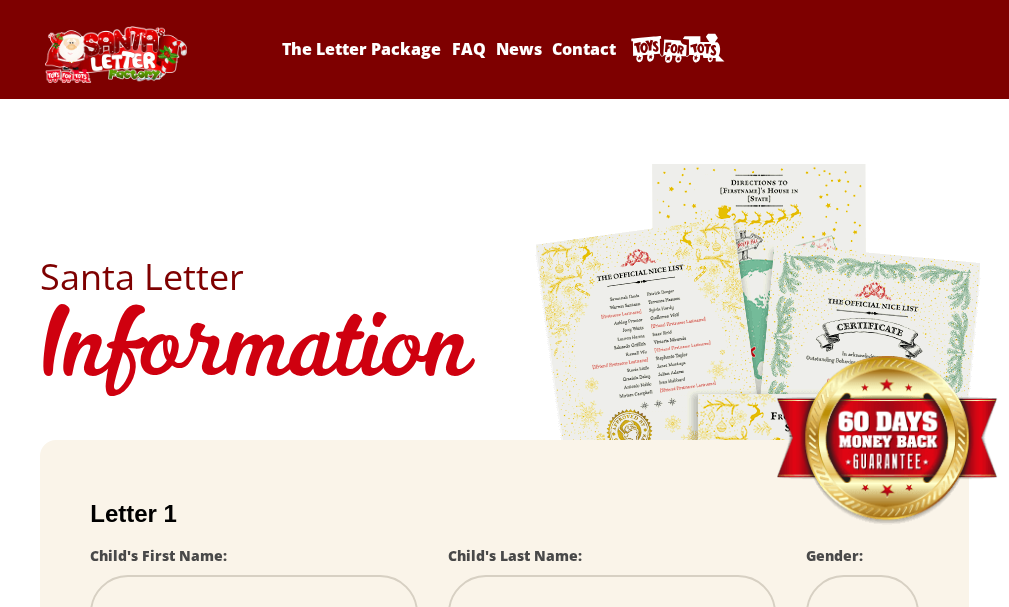 scroll, scrollTop: 0, scrollLeft: 0, axis: both 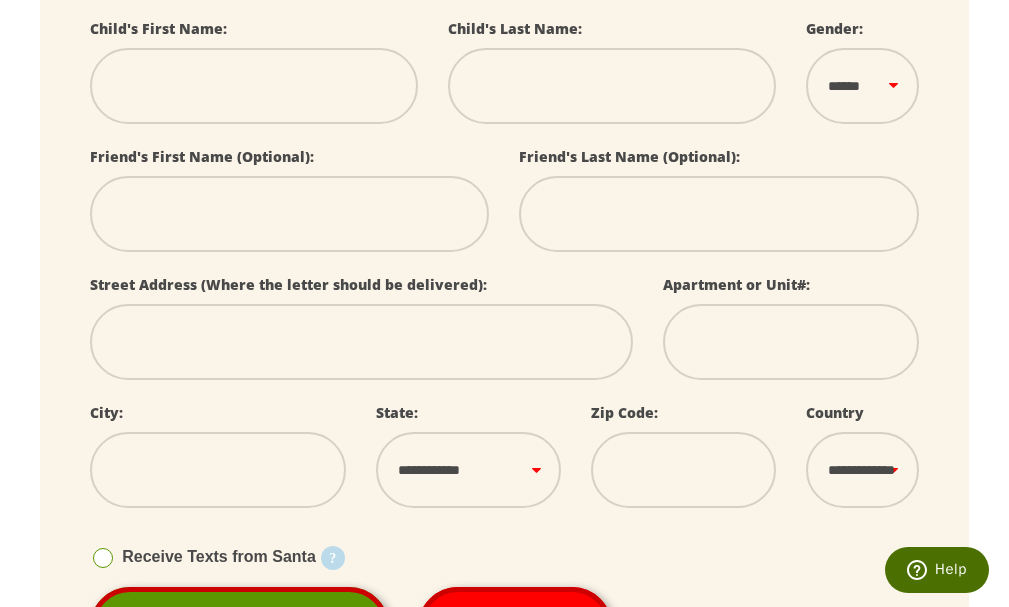click at bounding box center (254, 86) 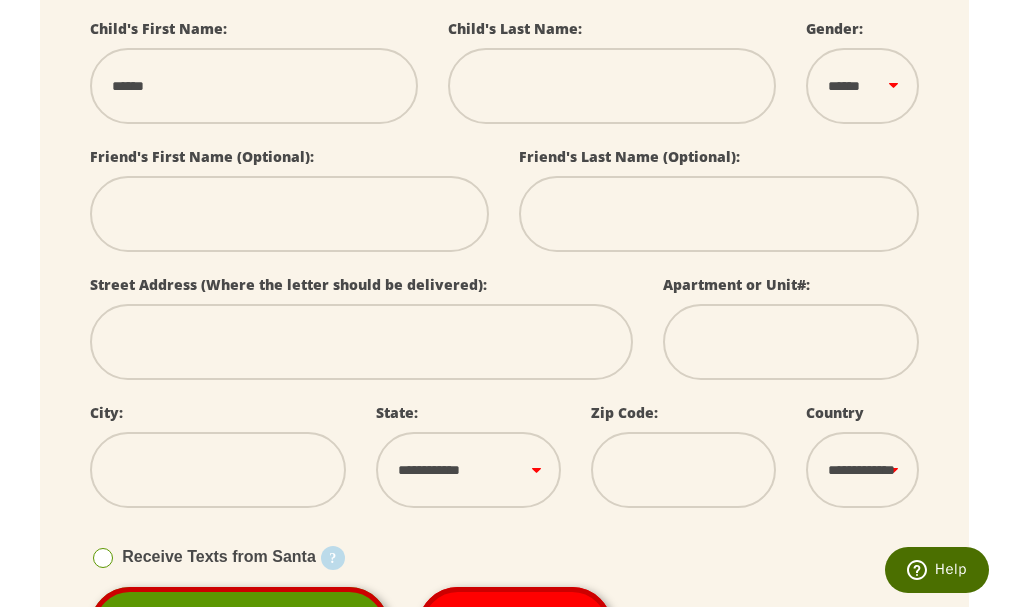 type on "******" 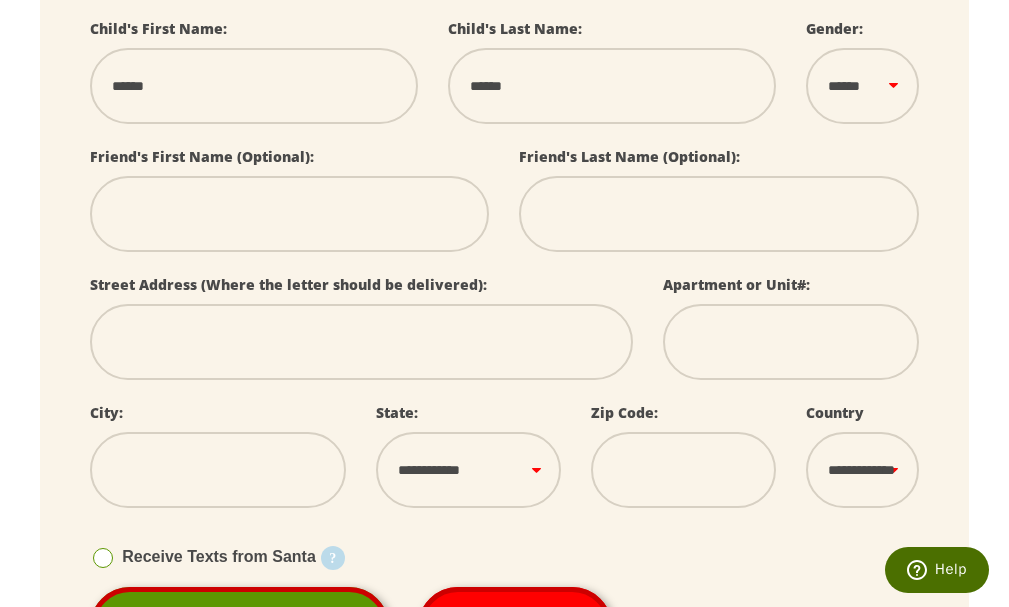 select 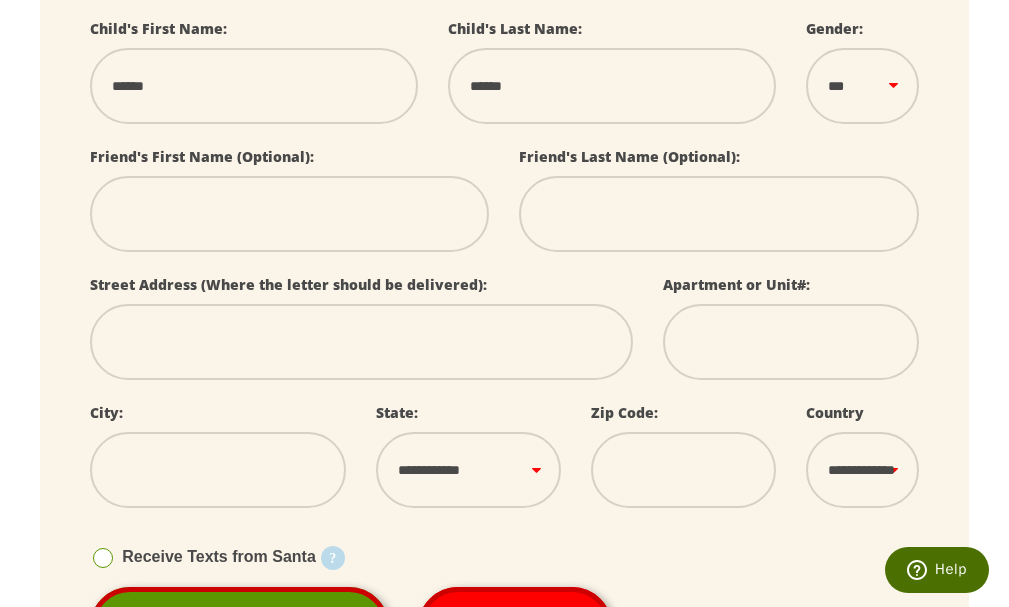 click on "******   ***   ****" at bounding box center [862, 86] 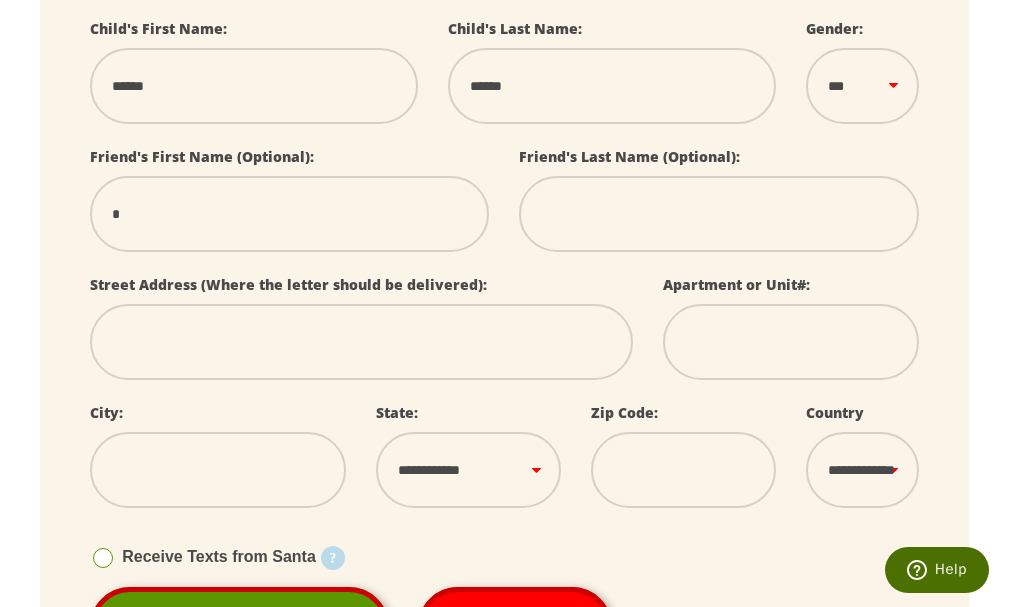 select 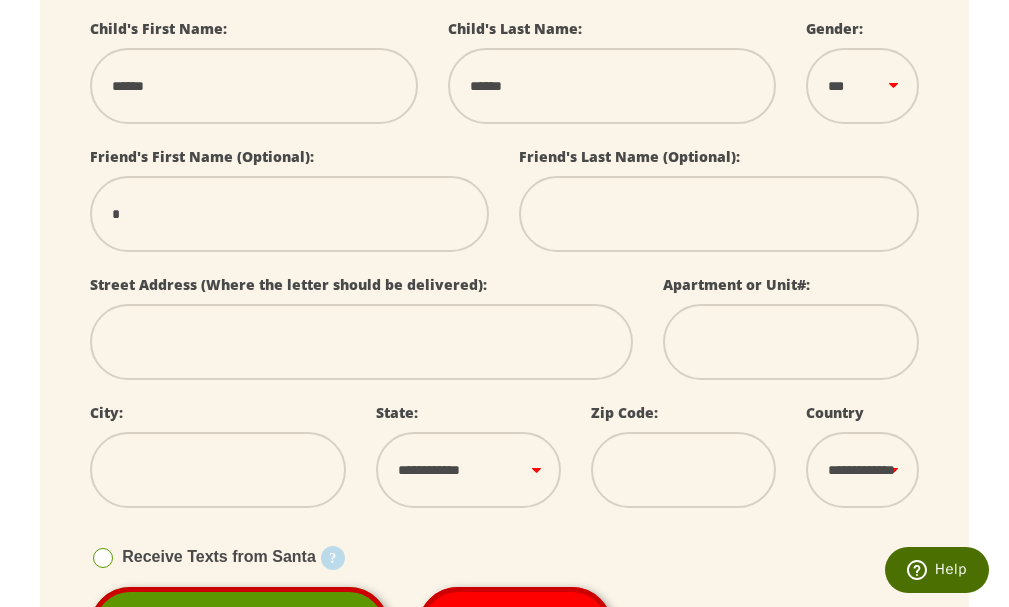 type on "**" 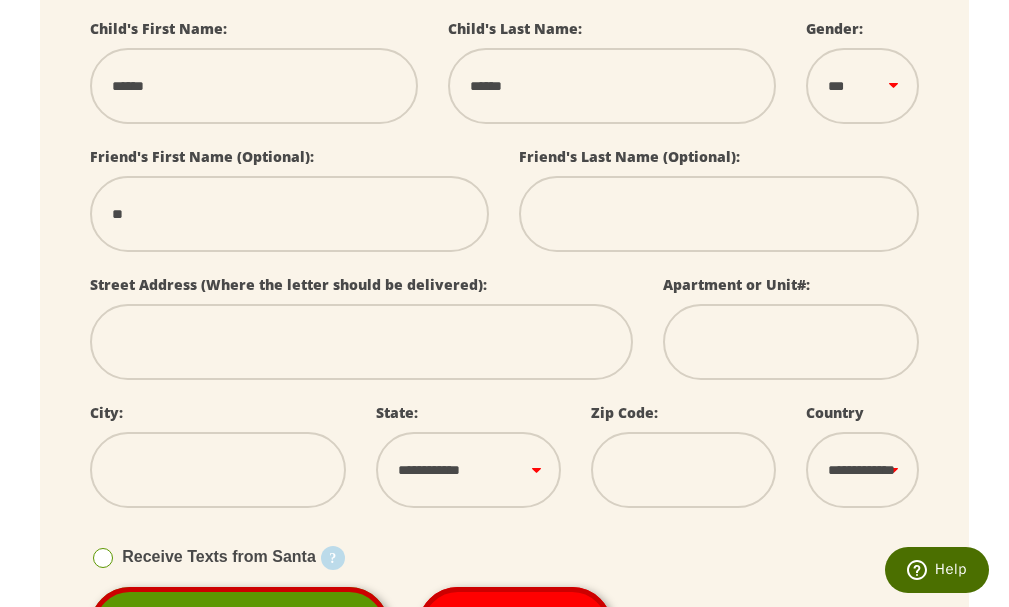 select 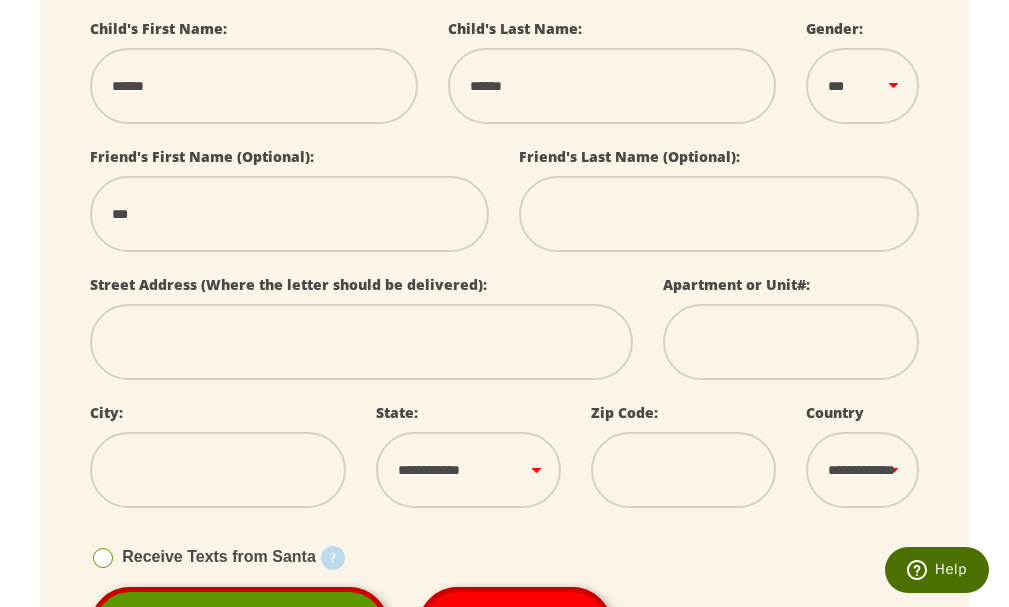 select 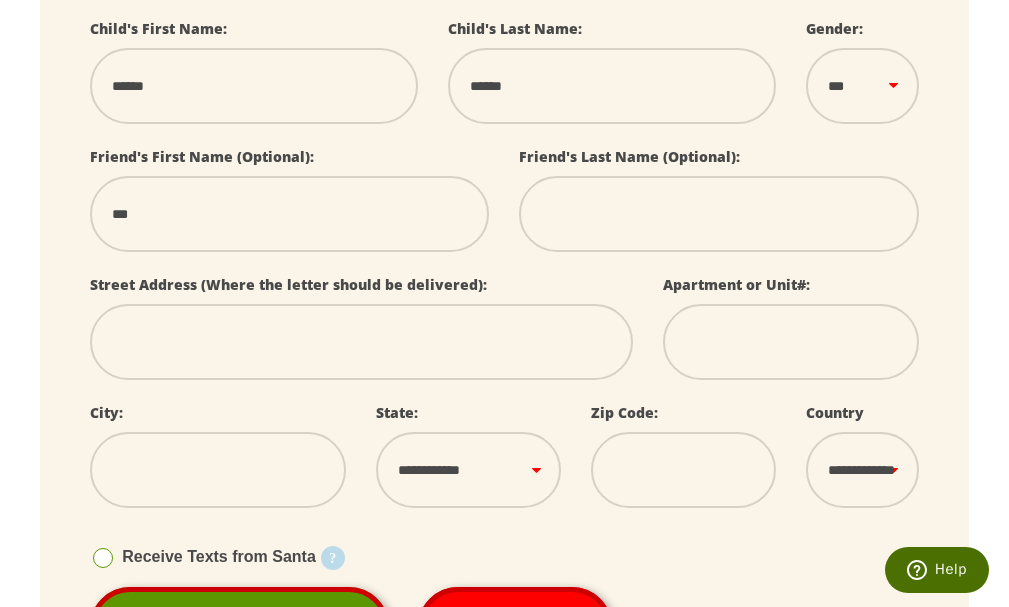 type 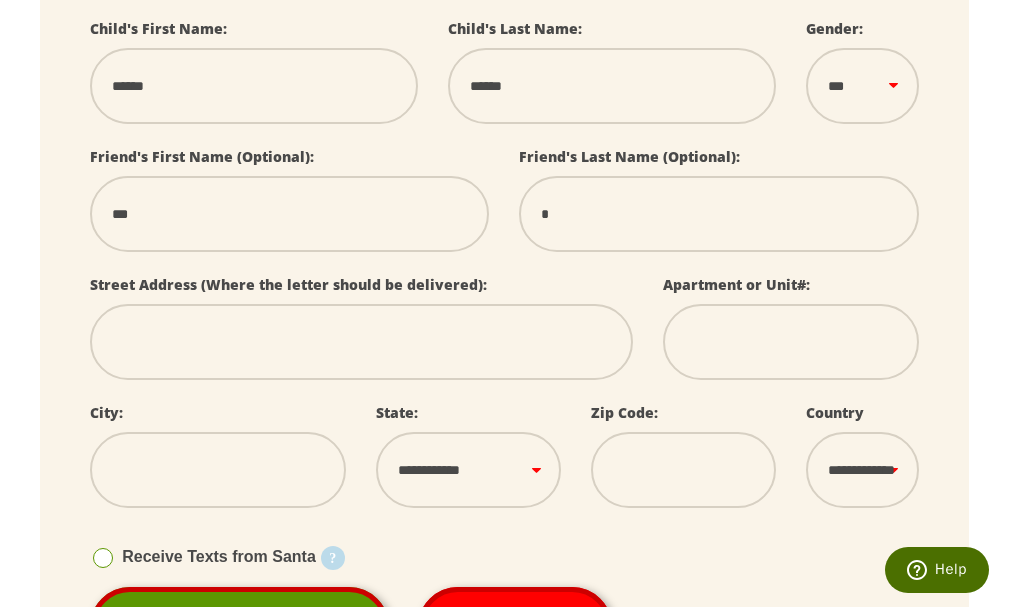 select 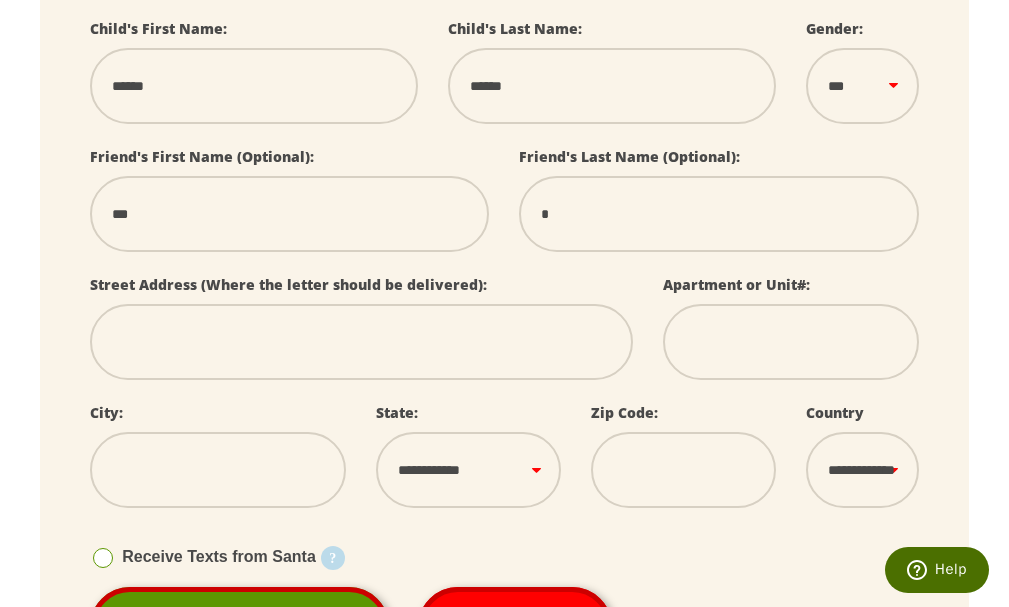 type on "*" 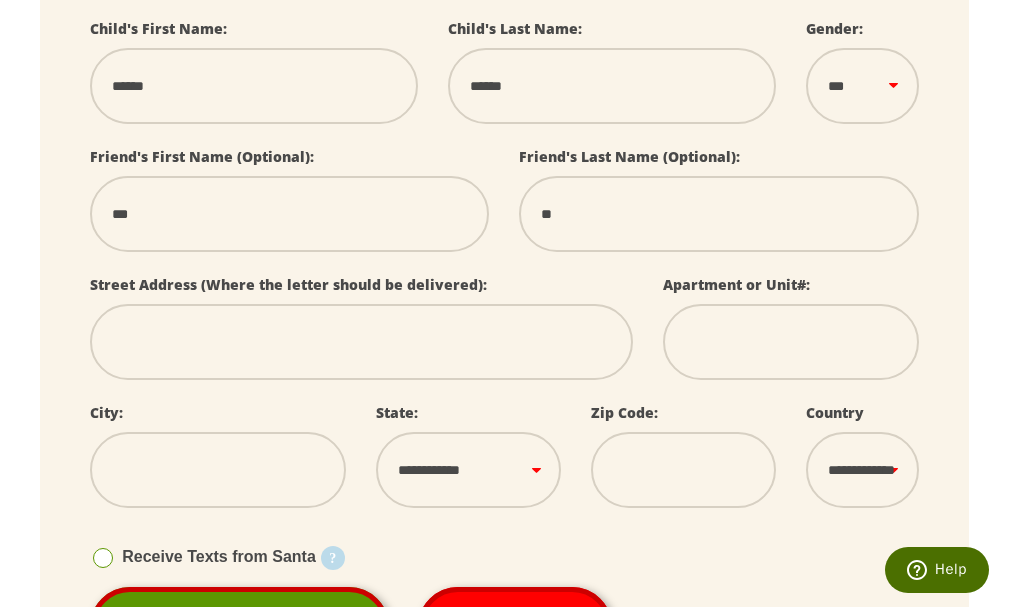 select 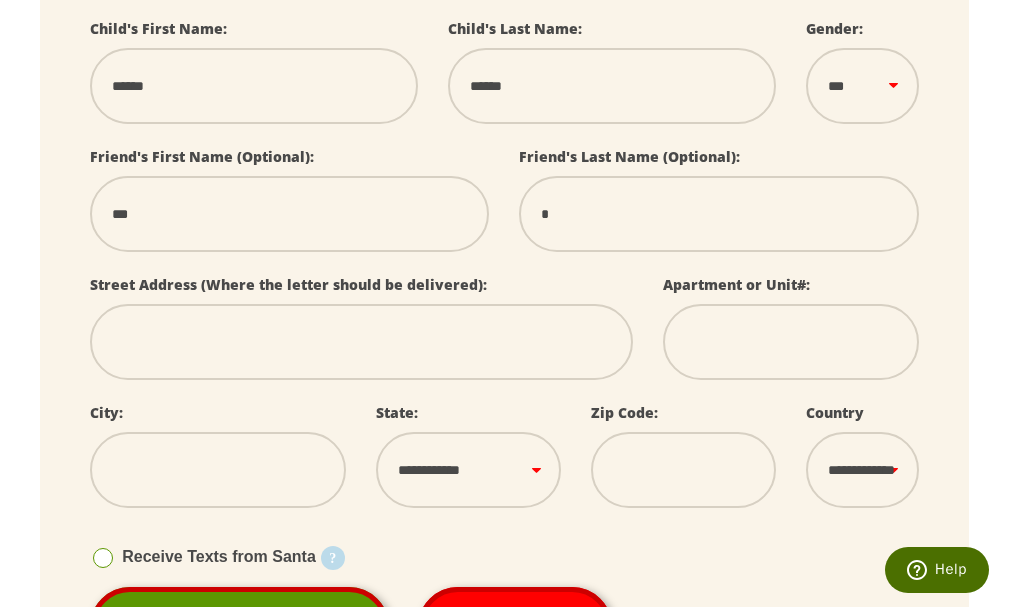 select 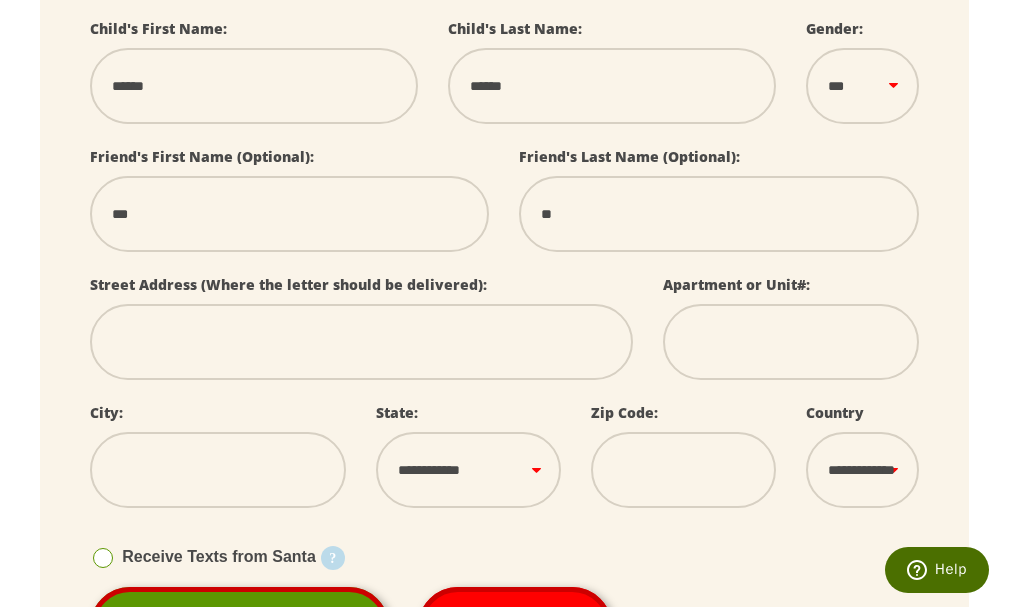 select 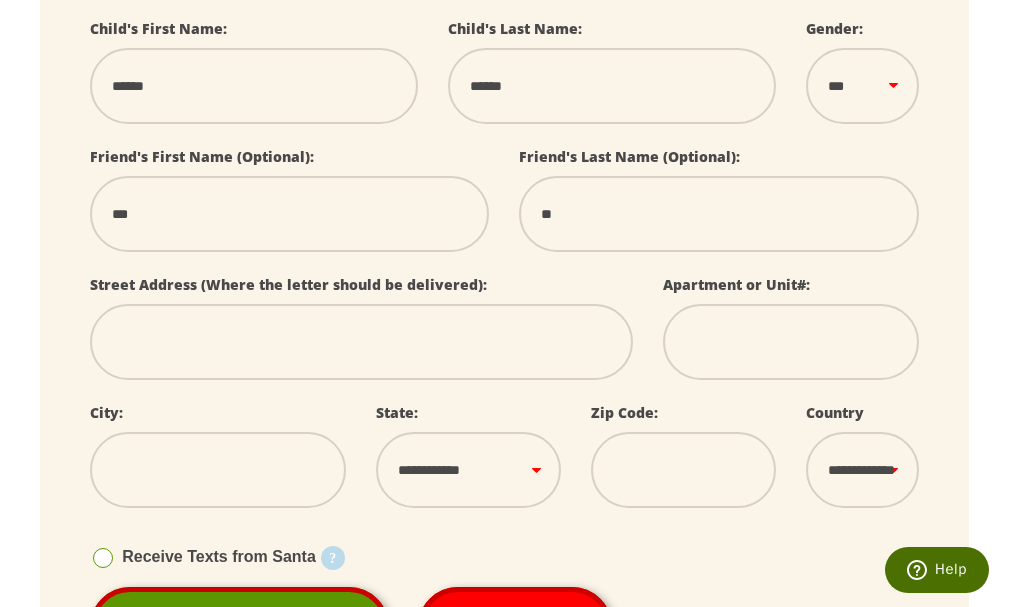 type on "**" 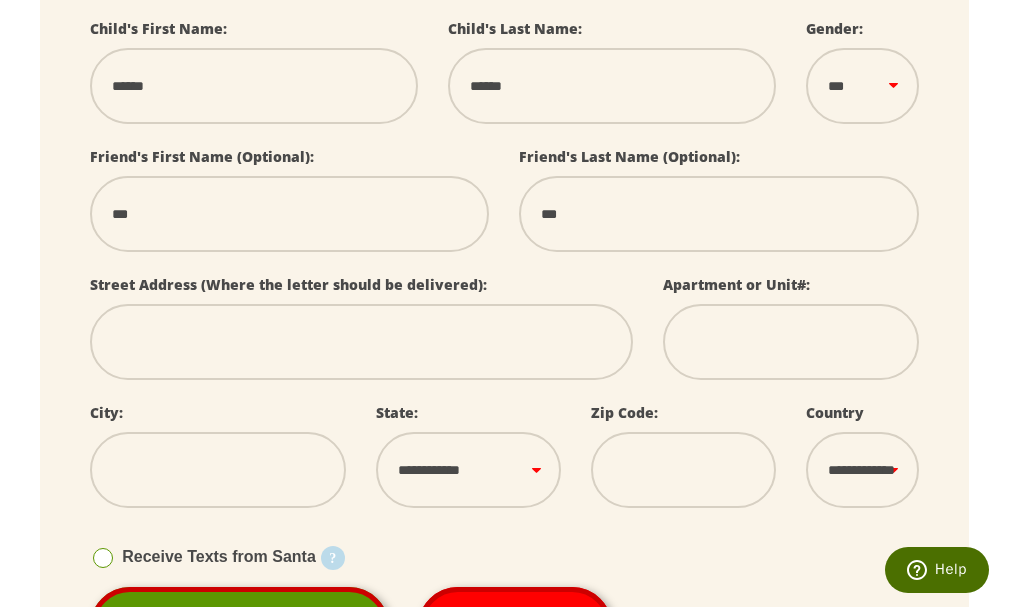 select 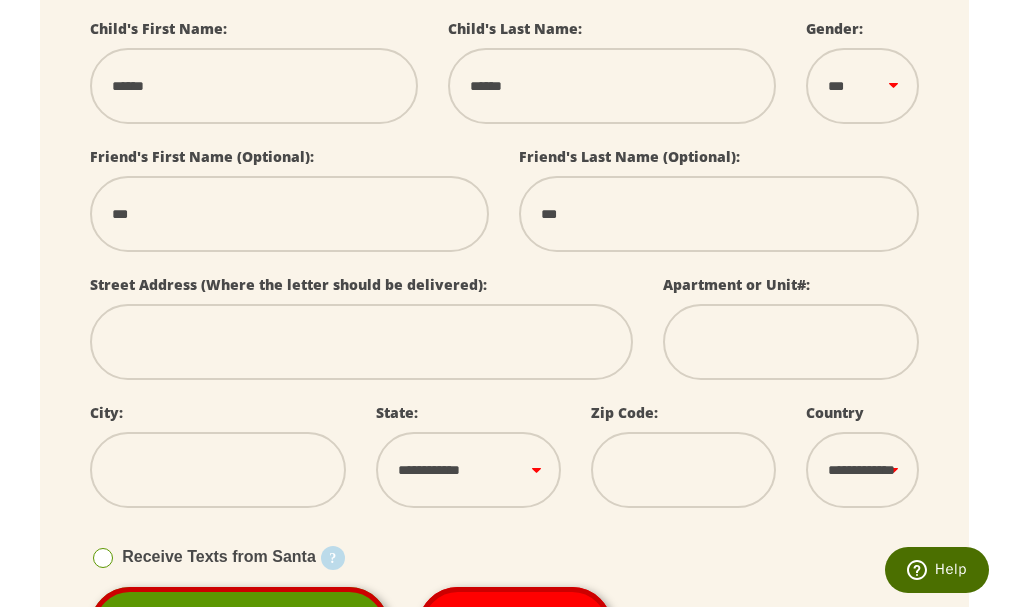 type on "***" 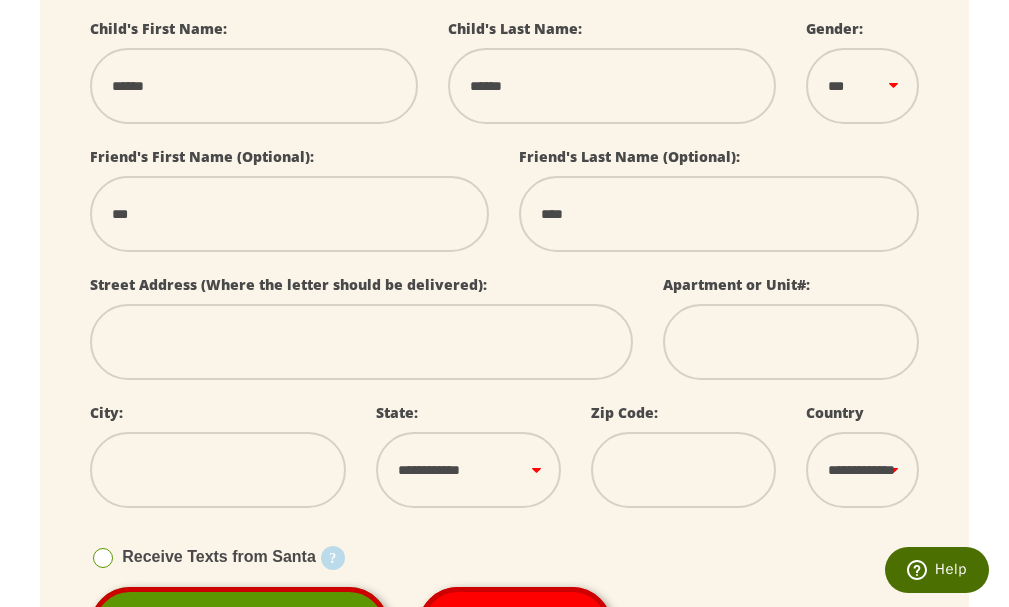 select 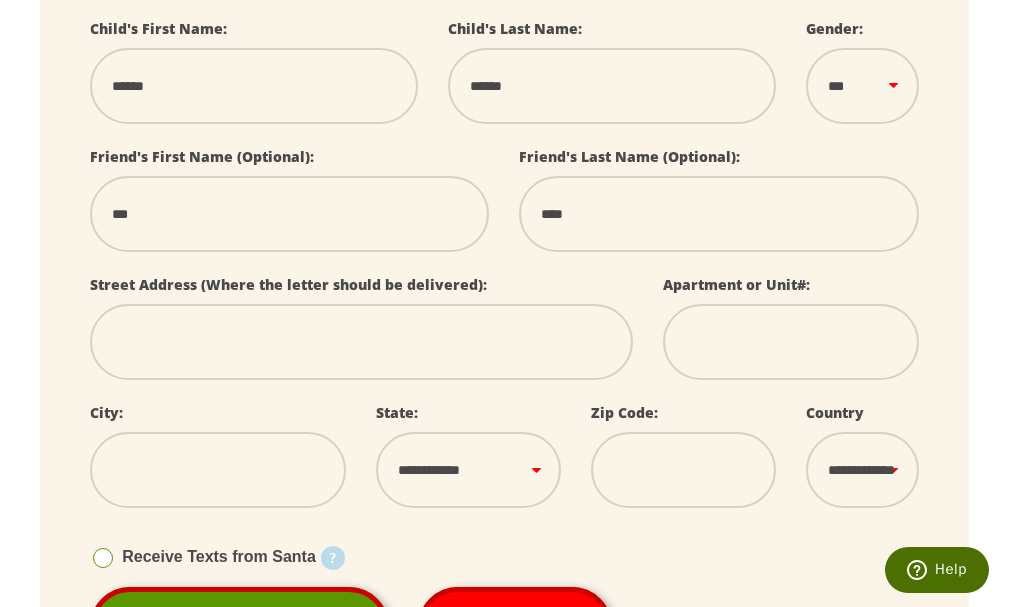 type on "********" 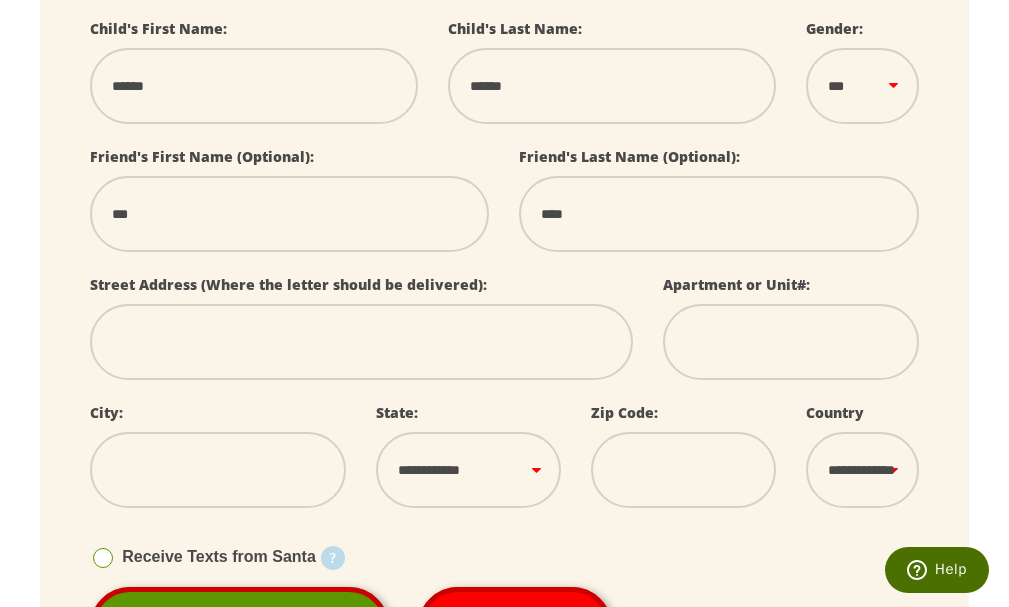 select 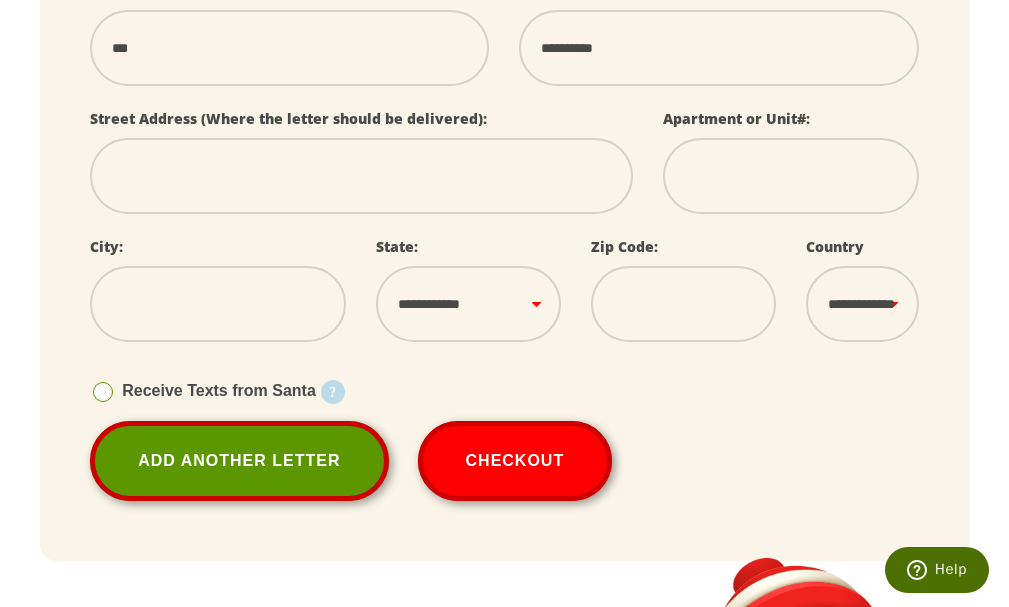 scroll, scrollTop: 710, scrollLeft: 0, axis: vertical 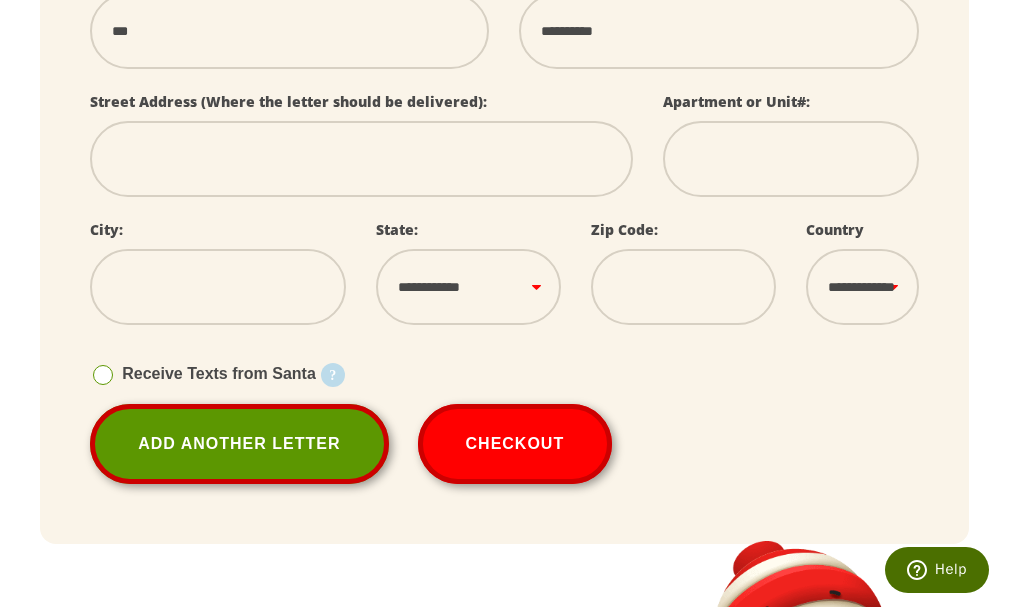 type on "********" 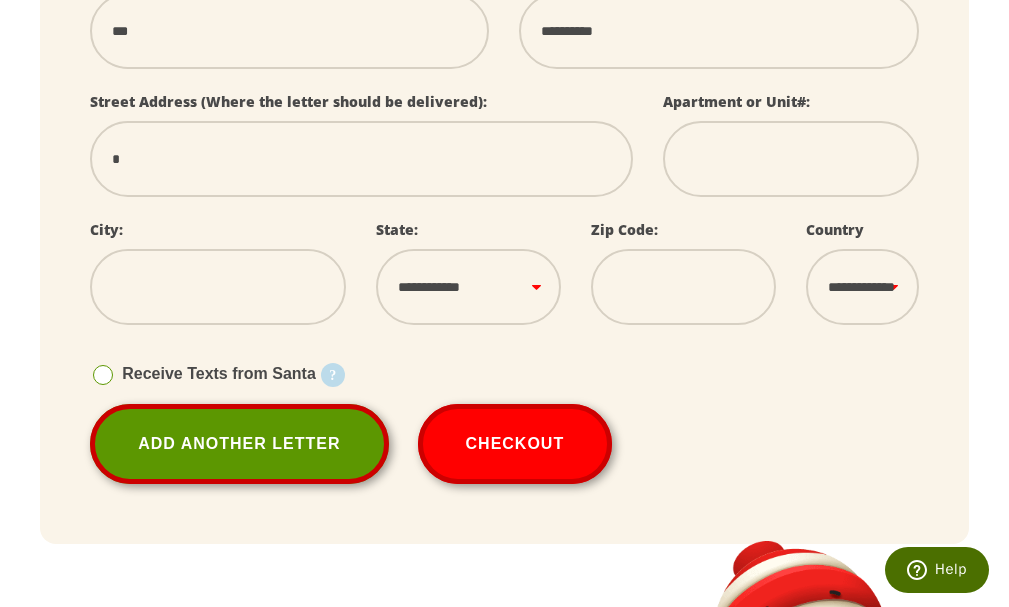 select 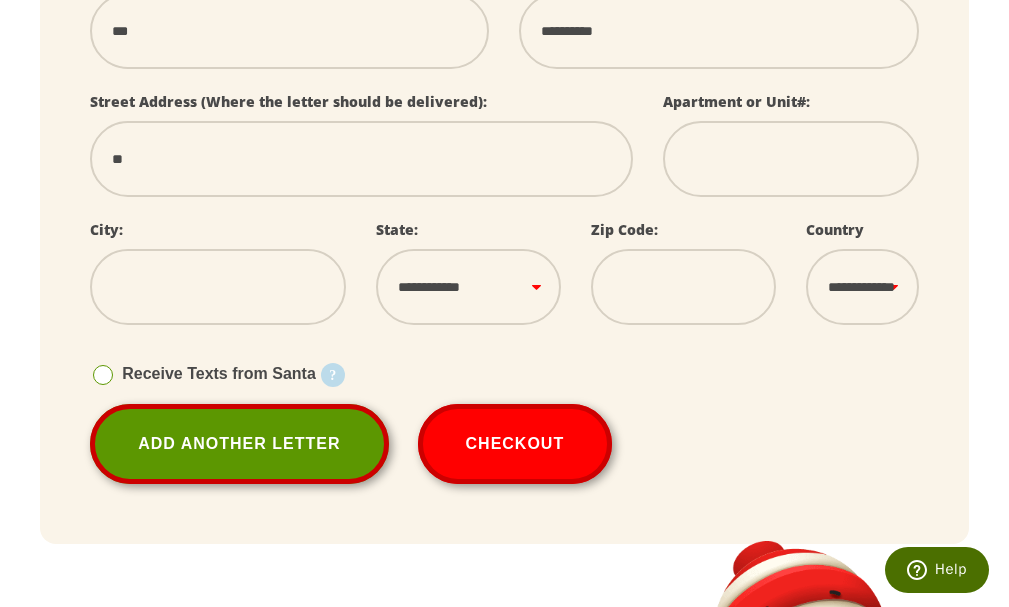 select 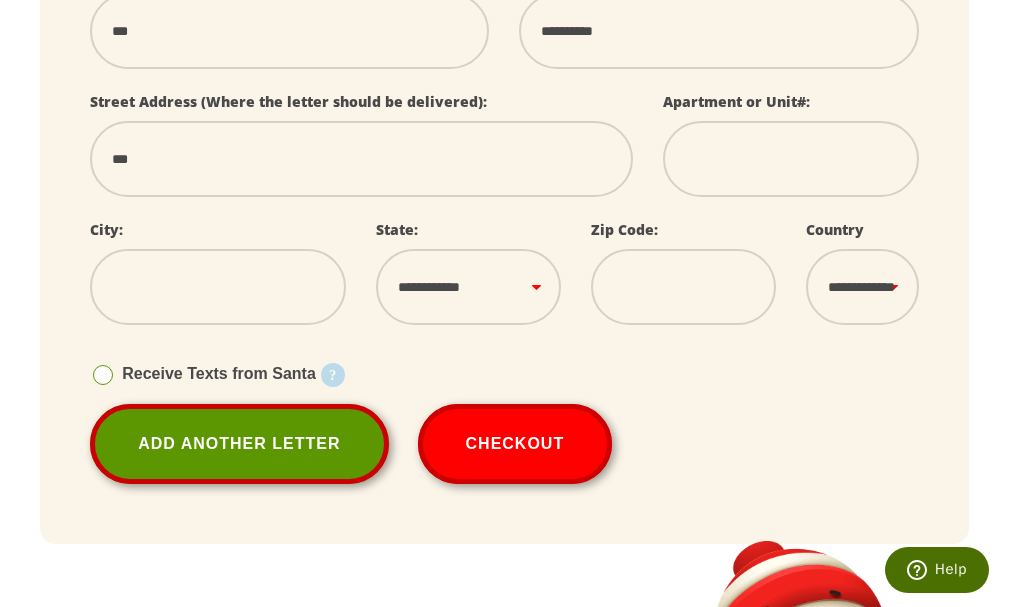 select 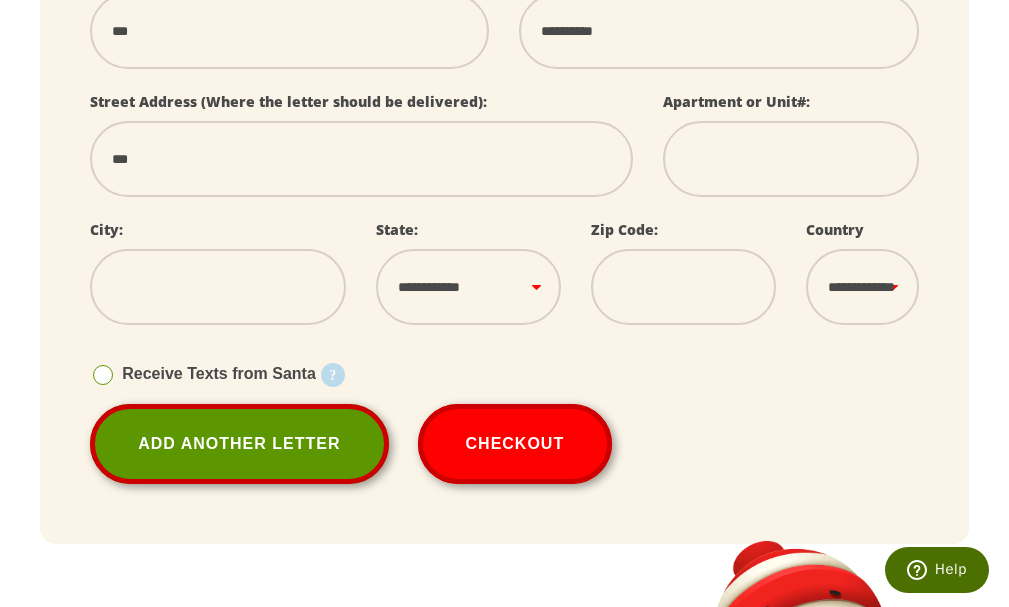 type on "****" 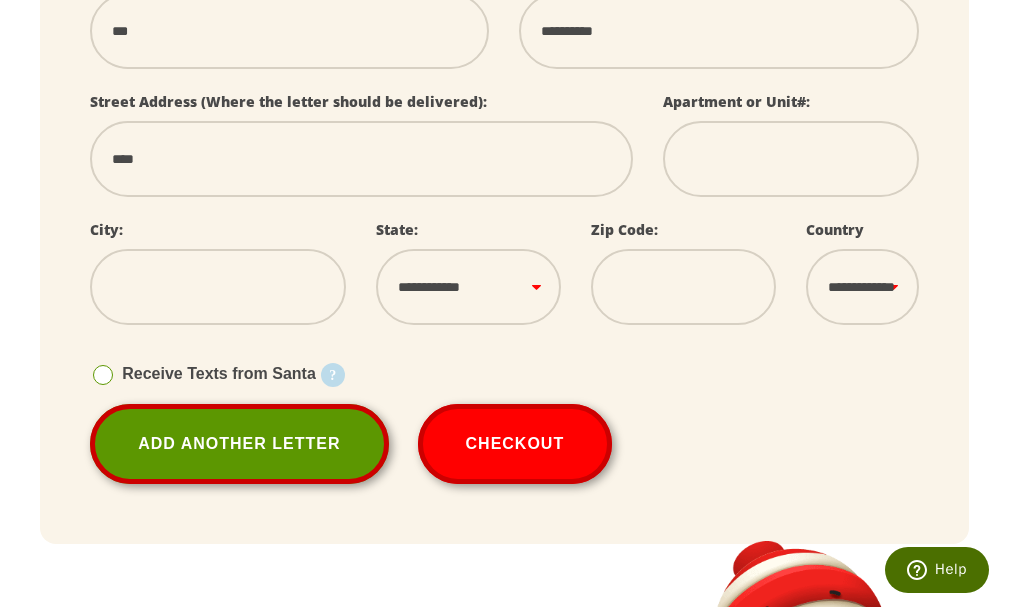 select 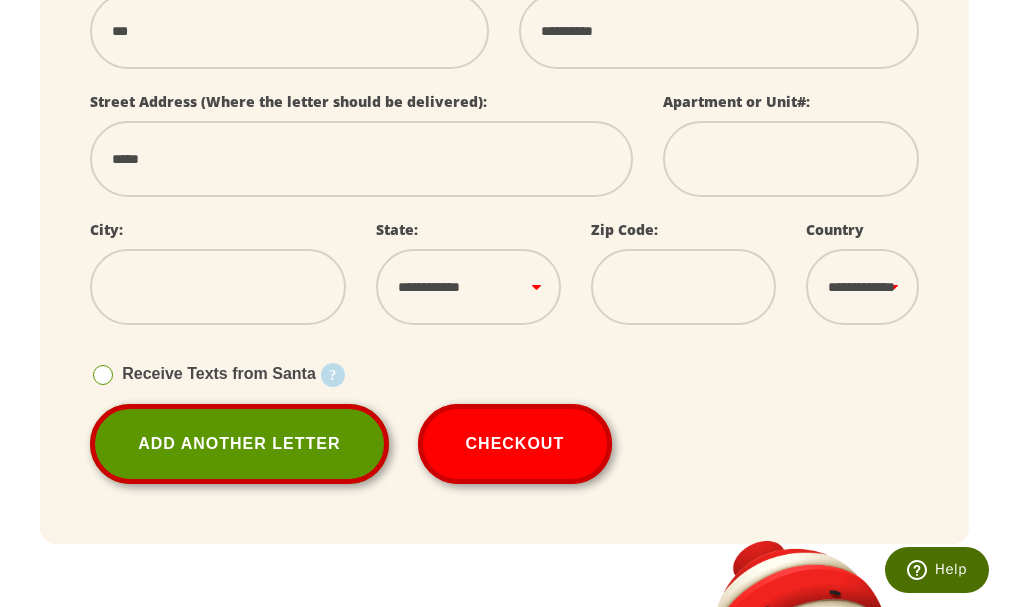 select 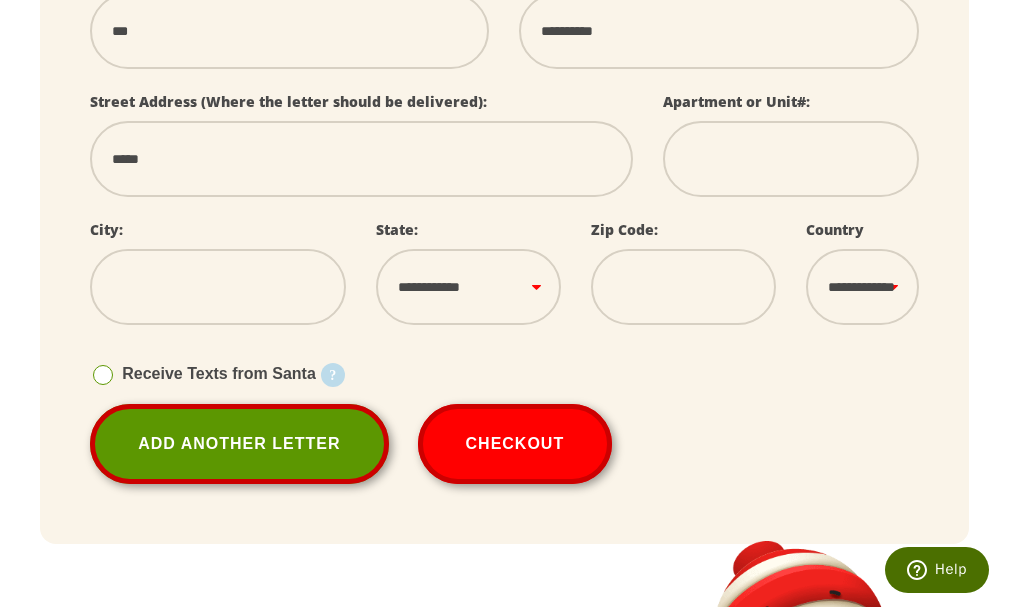 type on "****" 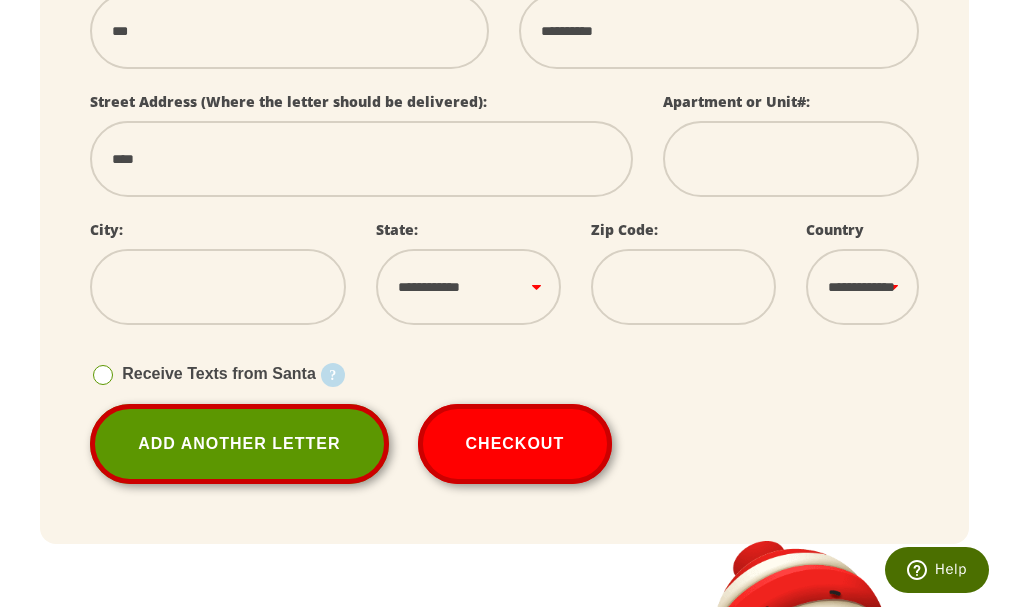 select 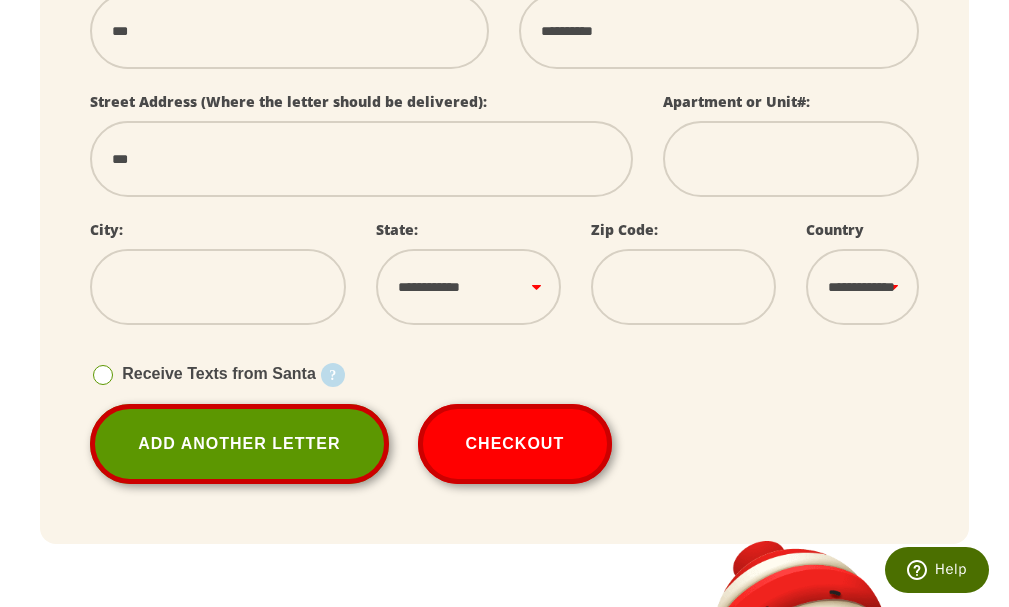select 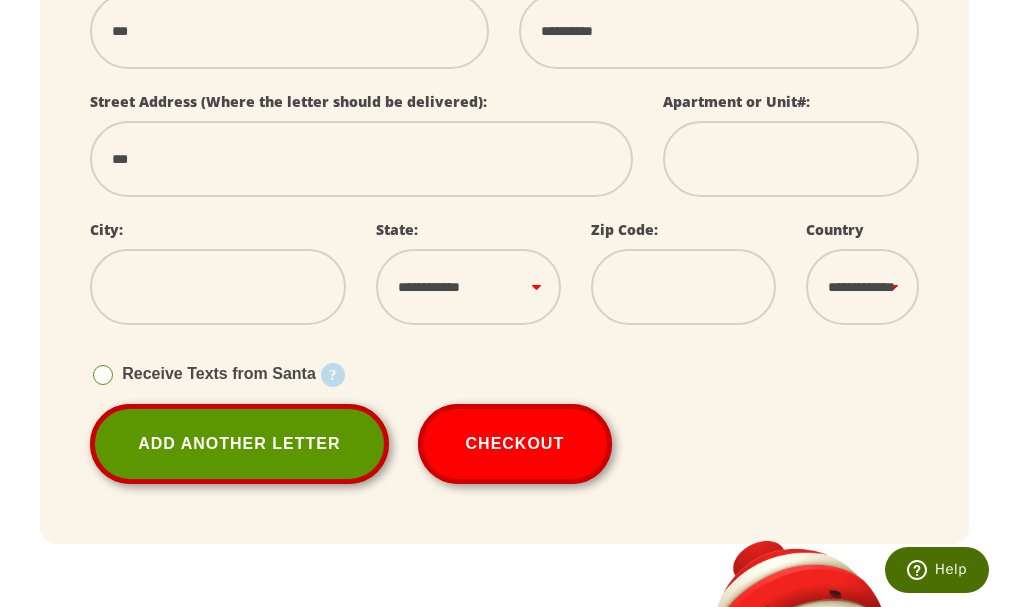 type on "****" 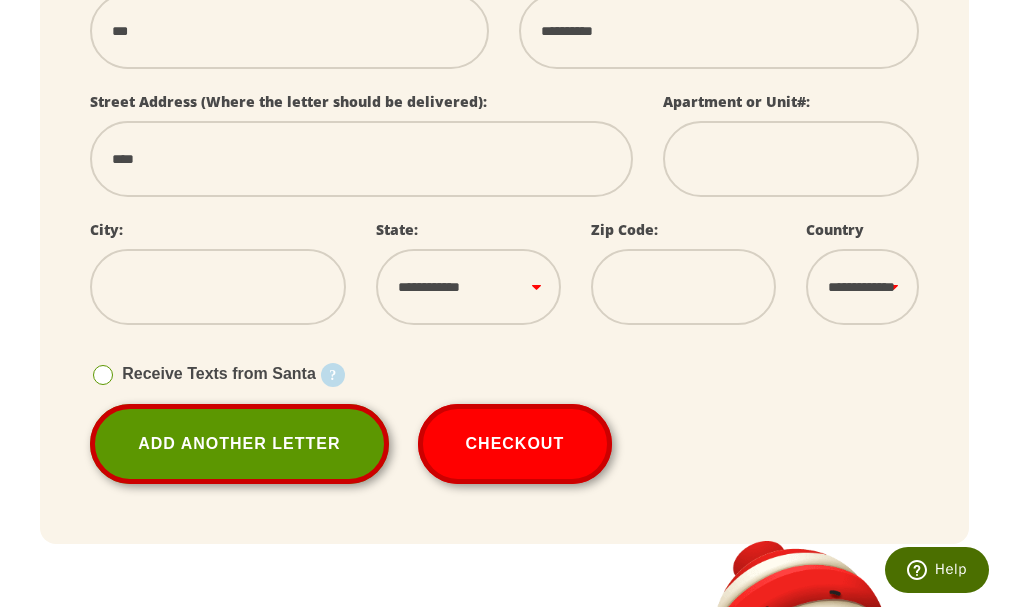 select 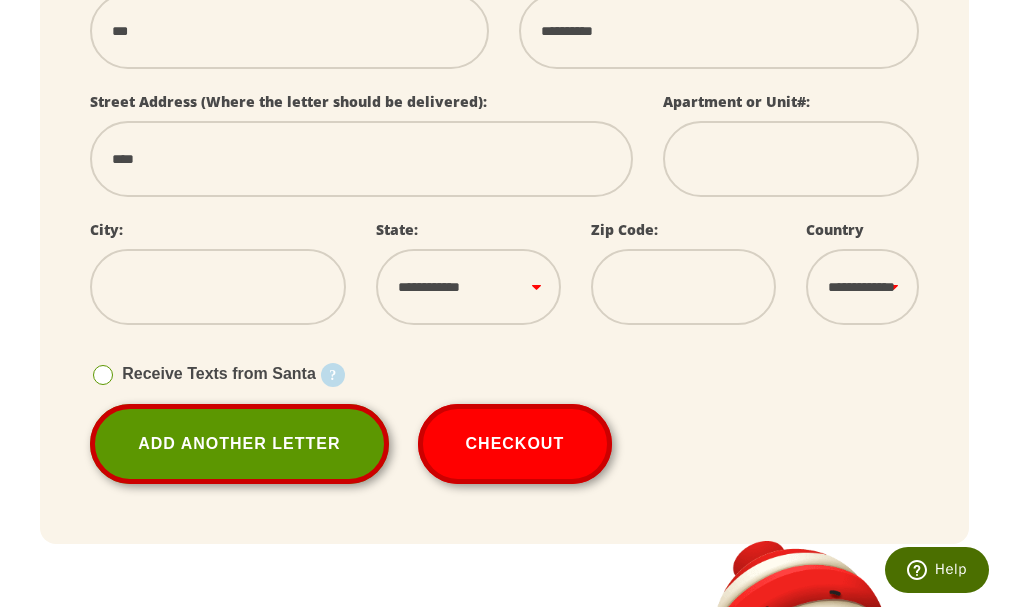 type on "*****" 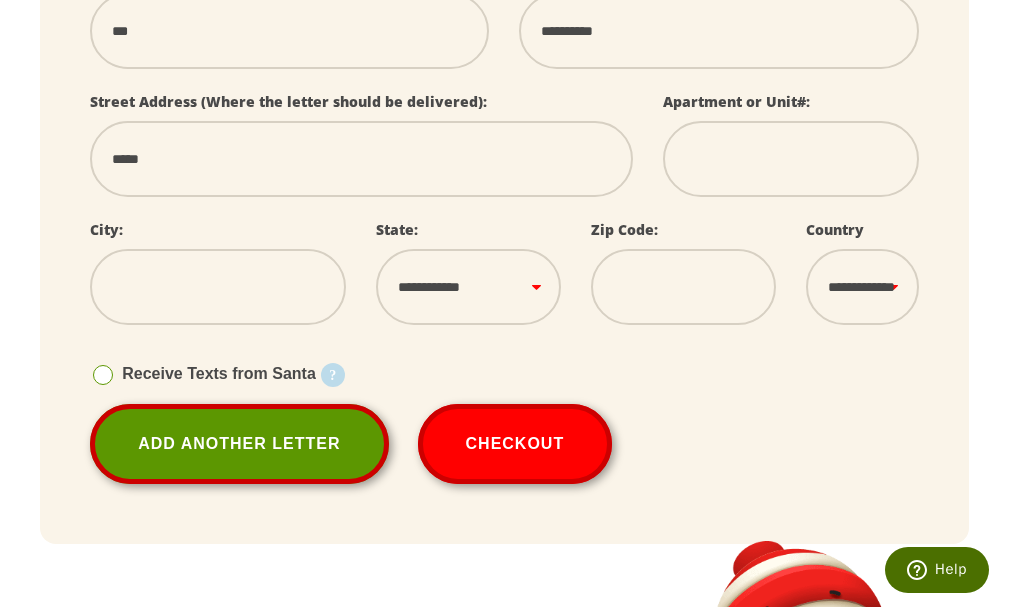 select 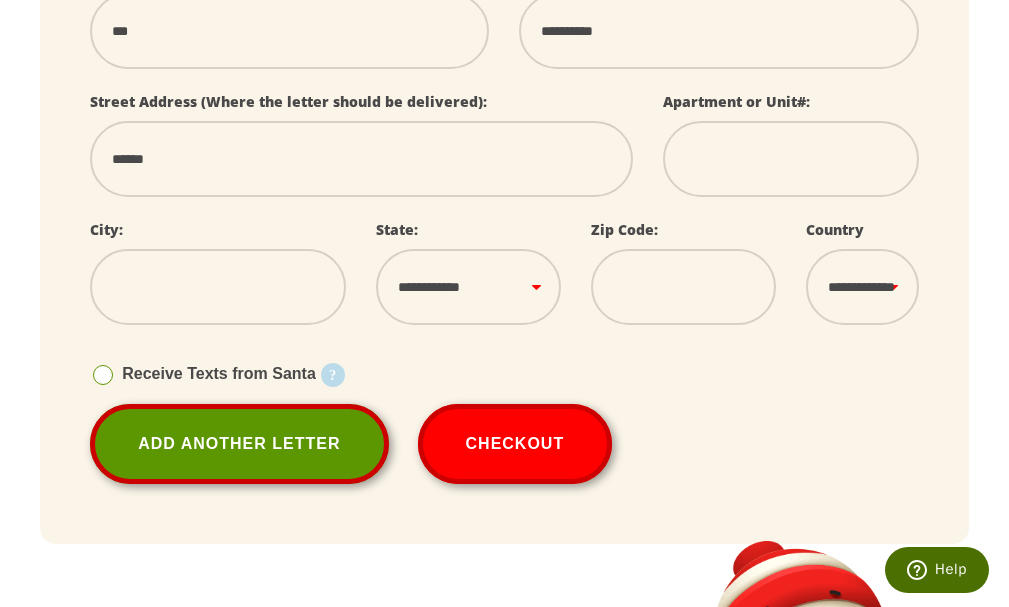 select 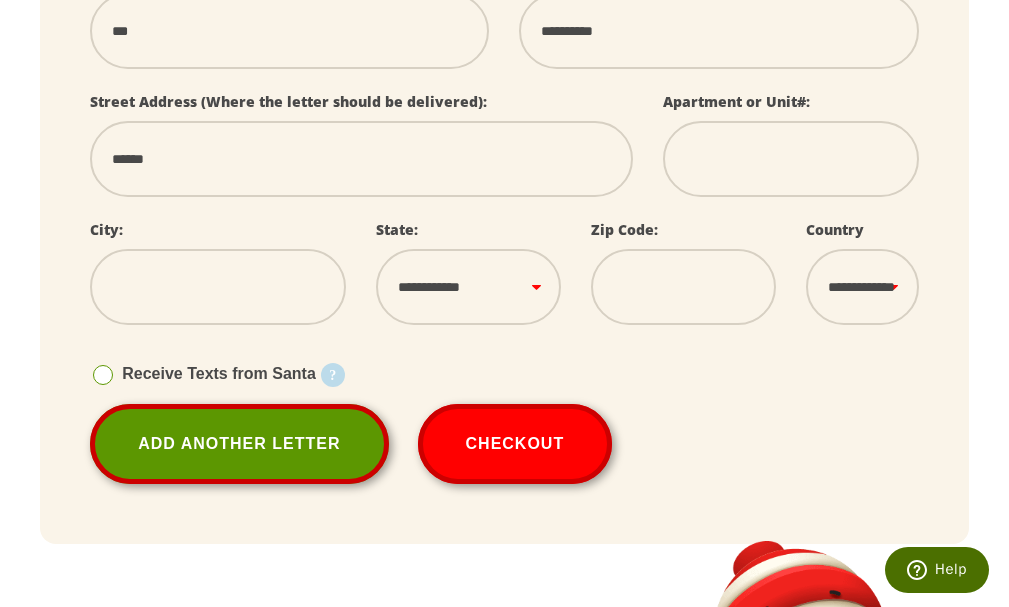 type on "*" 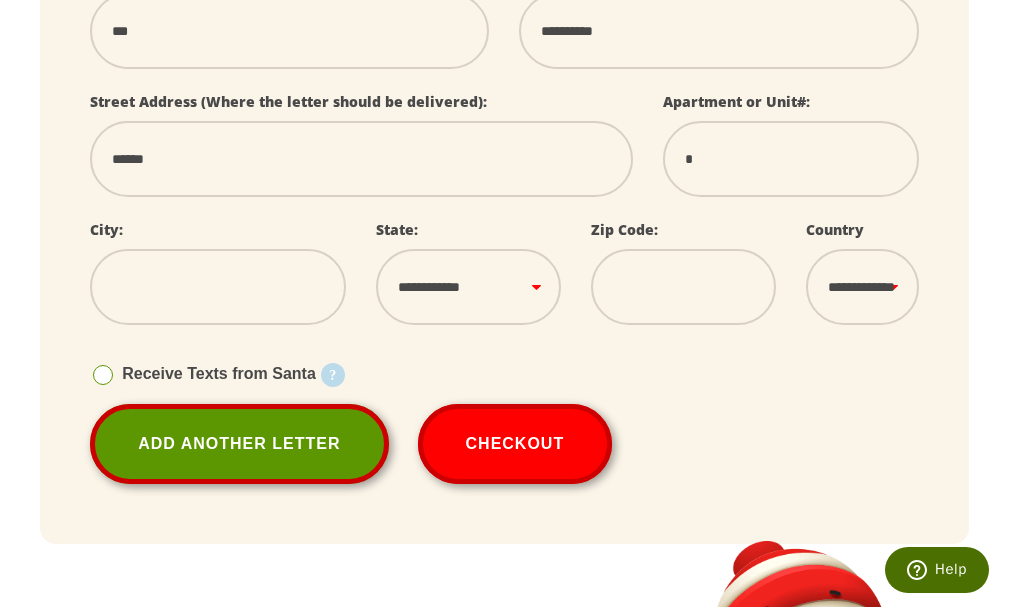 select 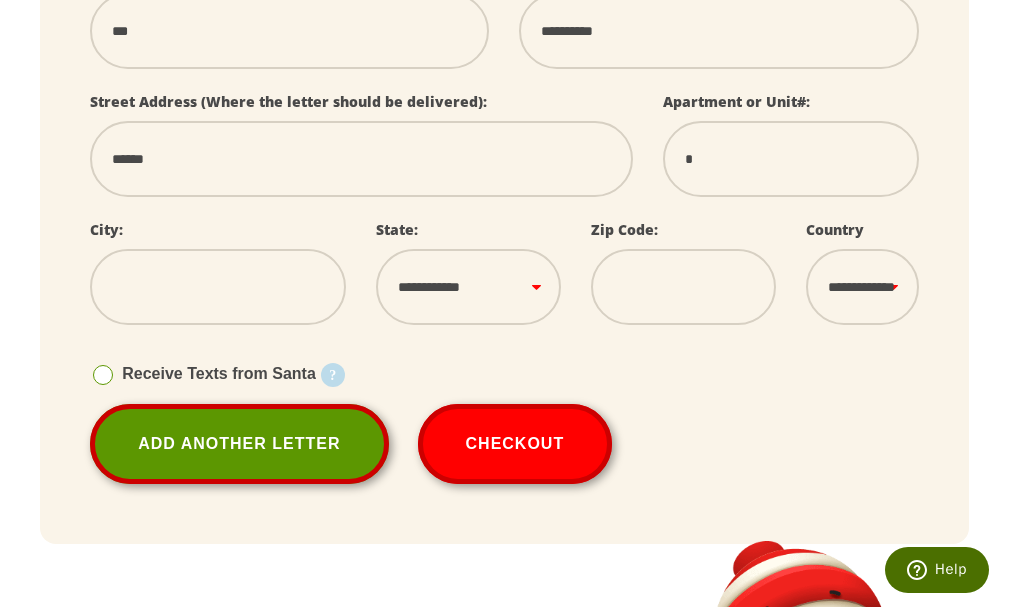 type on "**" 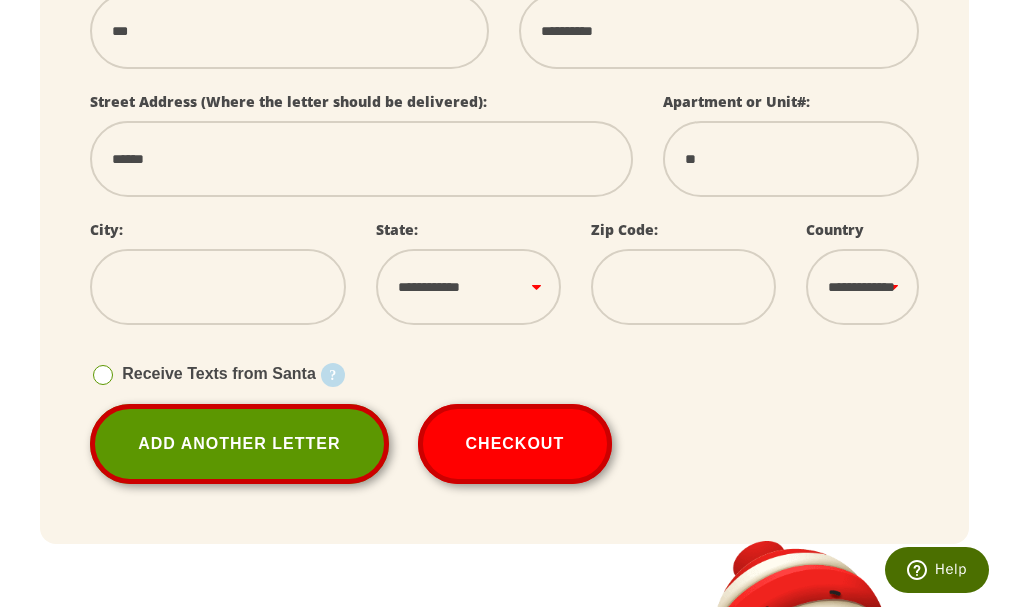 select 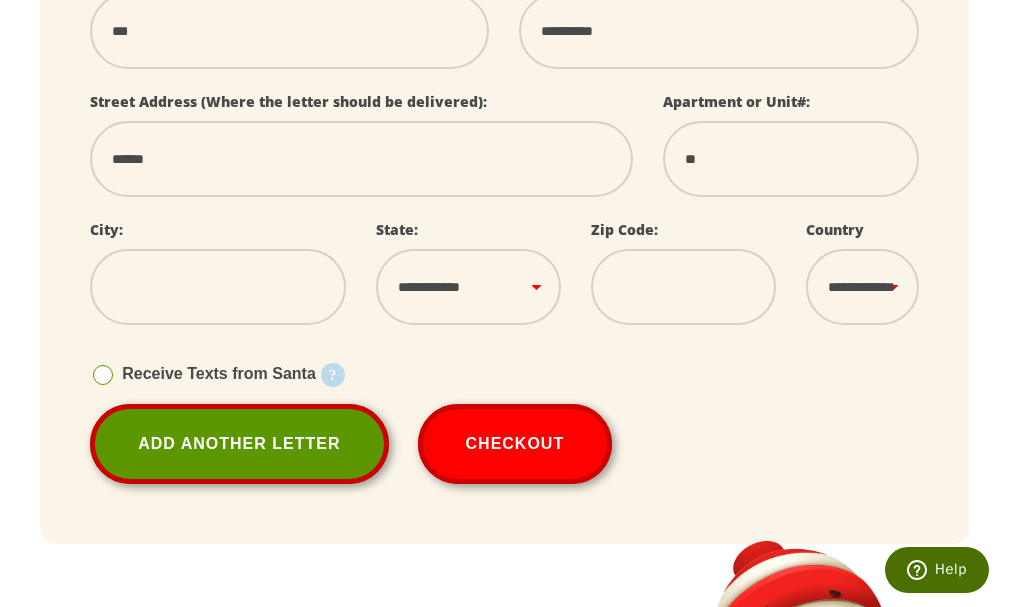 type on "***" 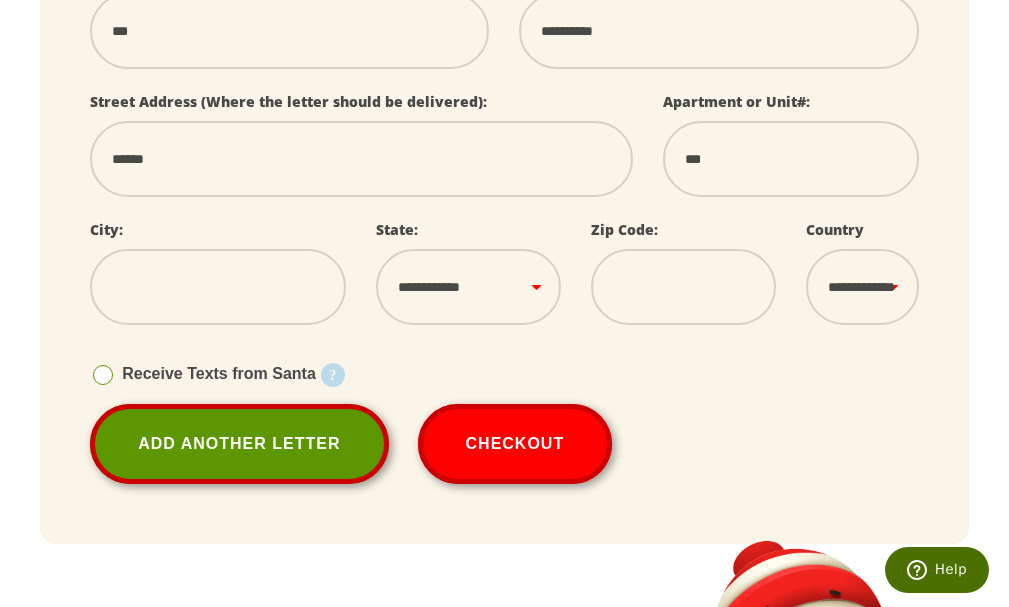 select 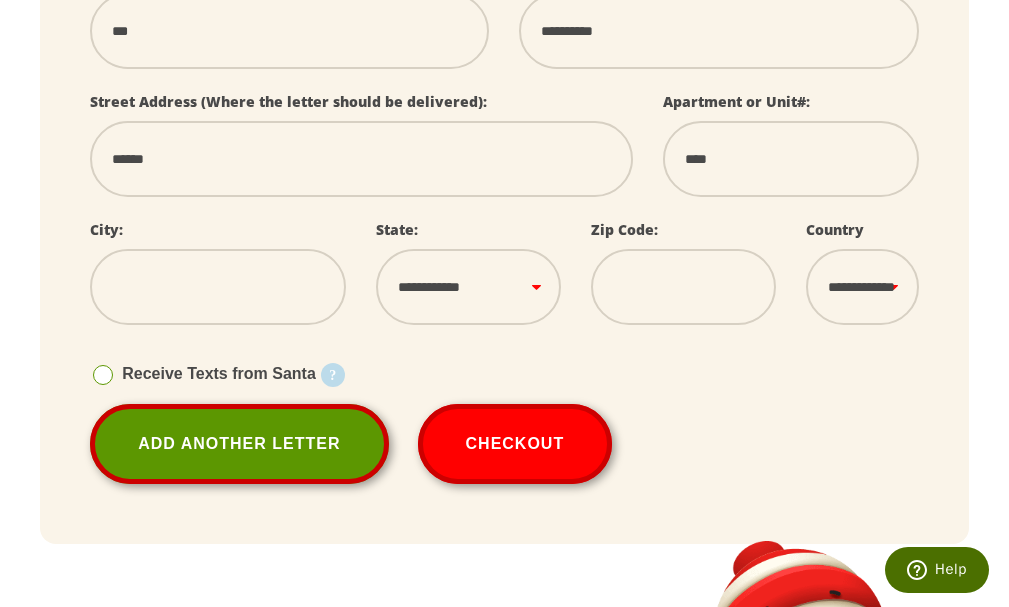 select 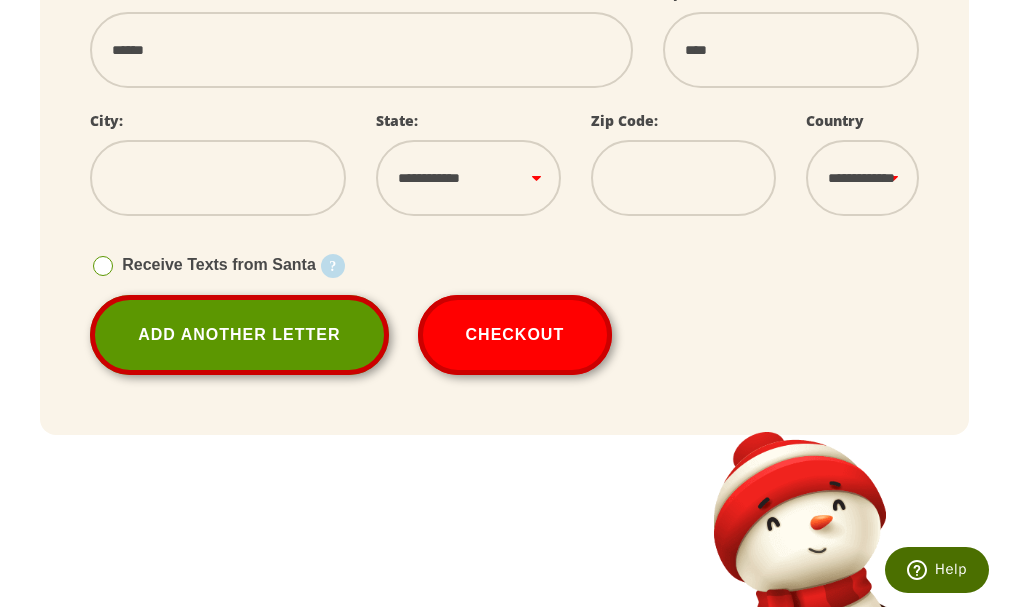 scroll, scrollTop: 849, scrollLeft: 0, axis: vertical 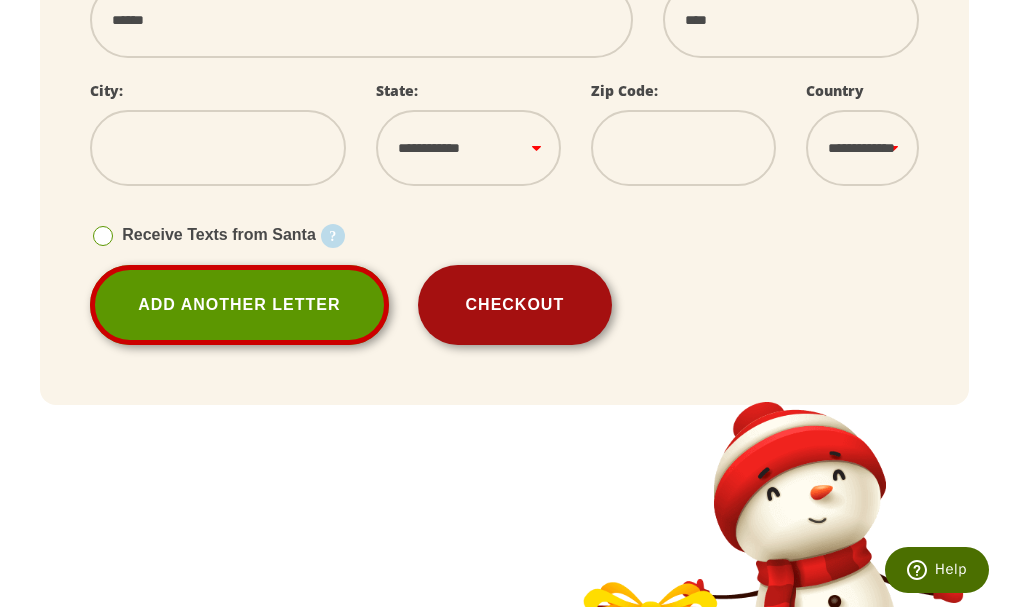 type on "*" 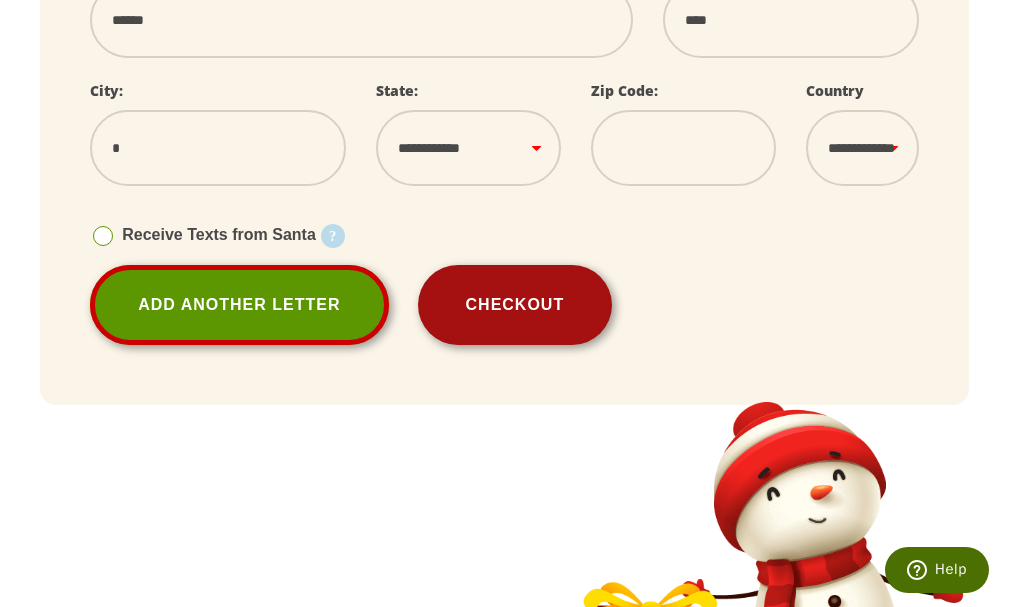 select 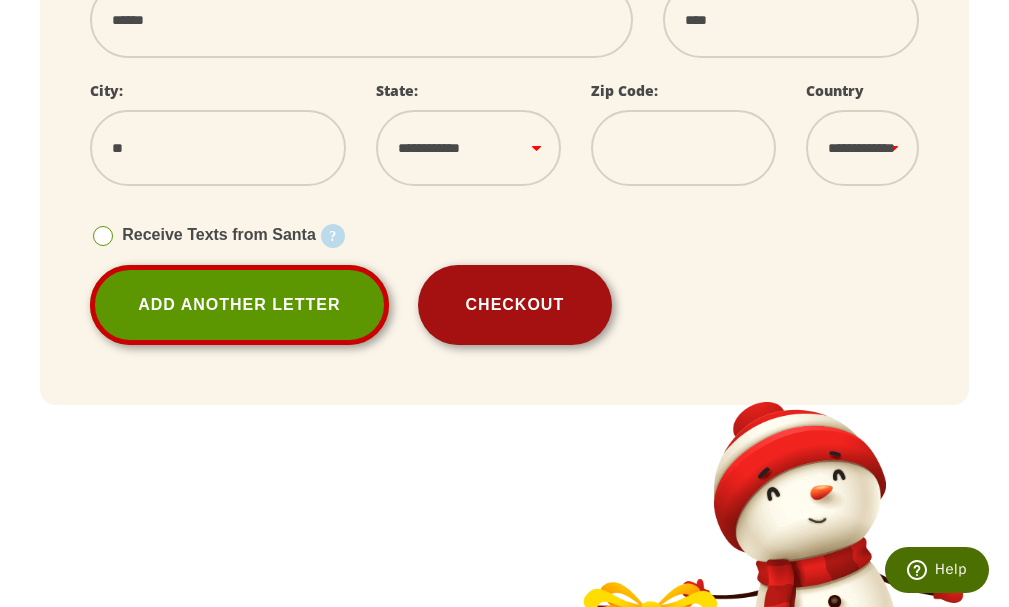 select 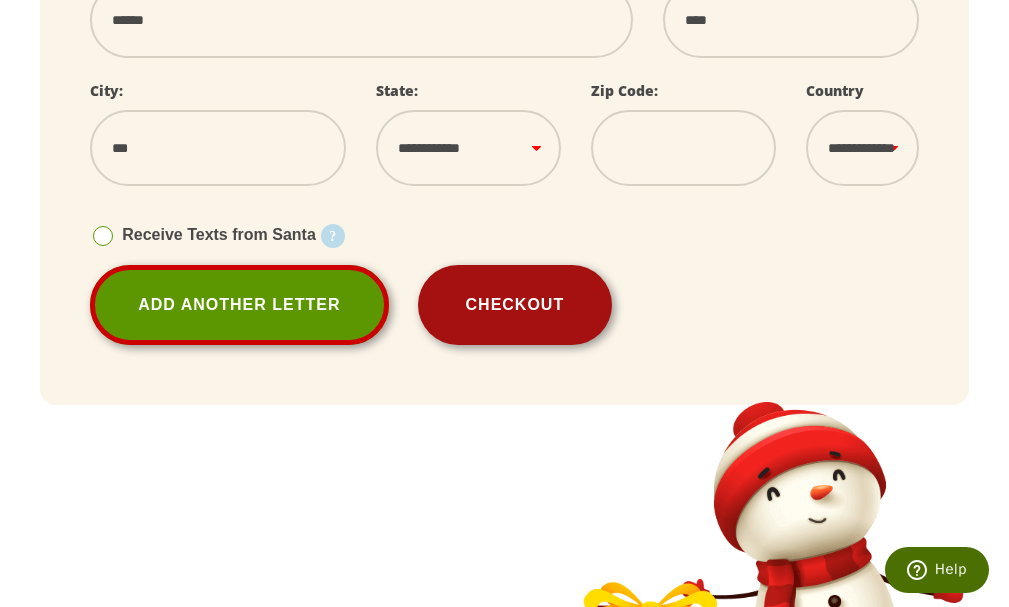select 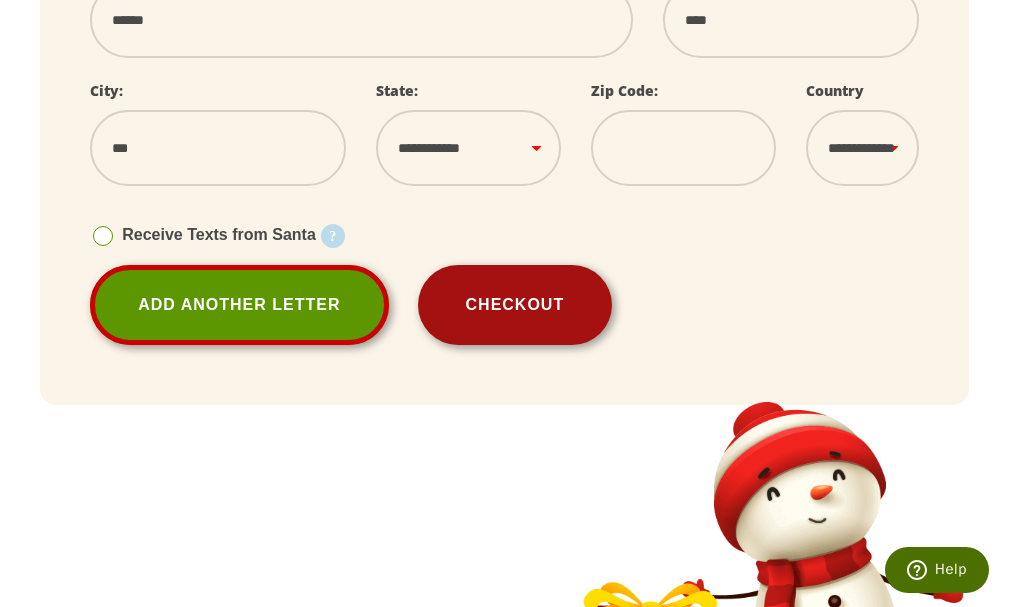 type on "****" 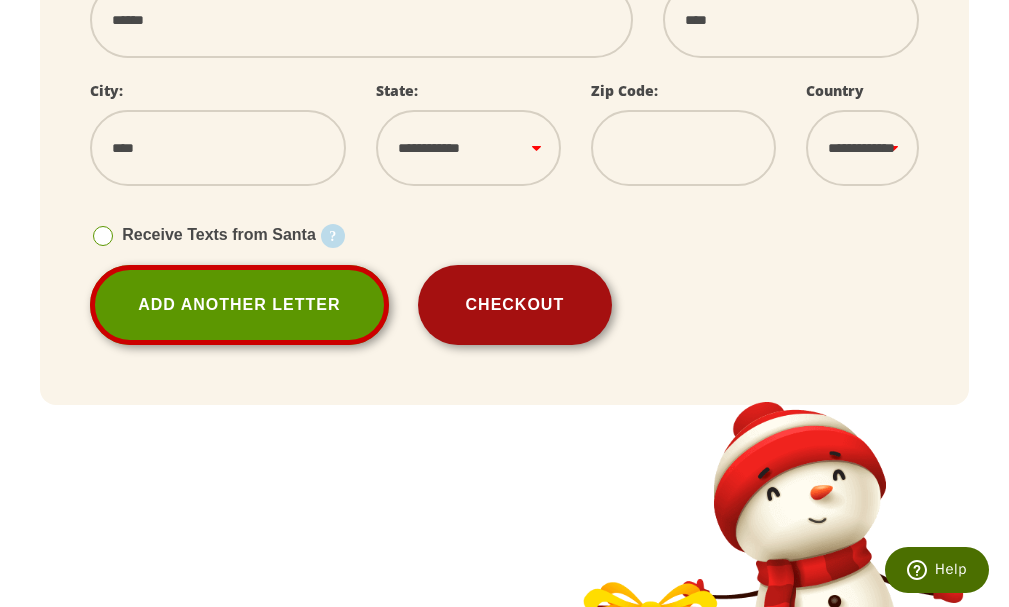 select 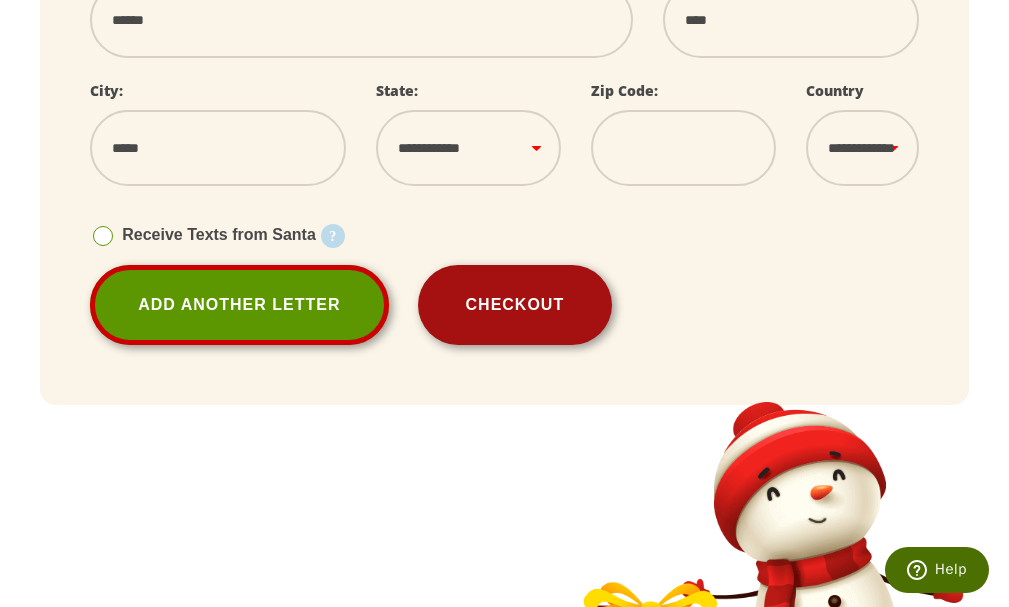 select 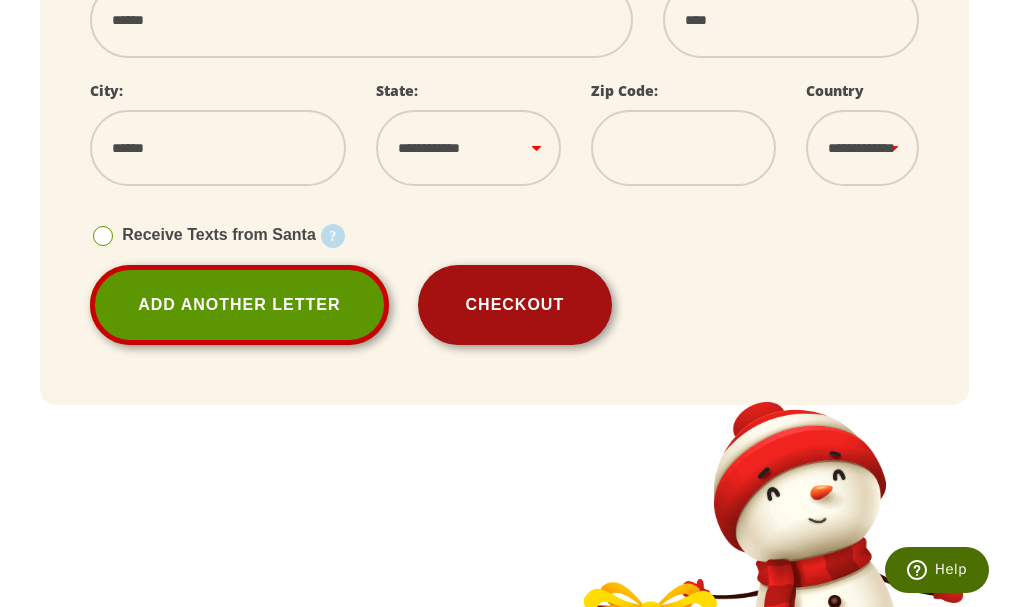 select 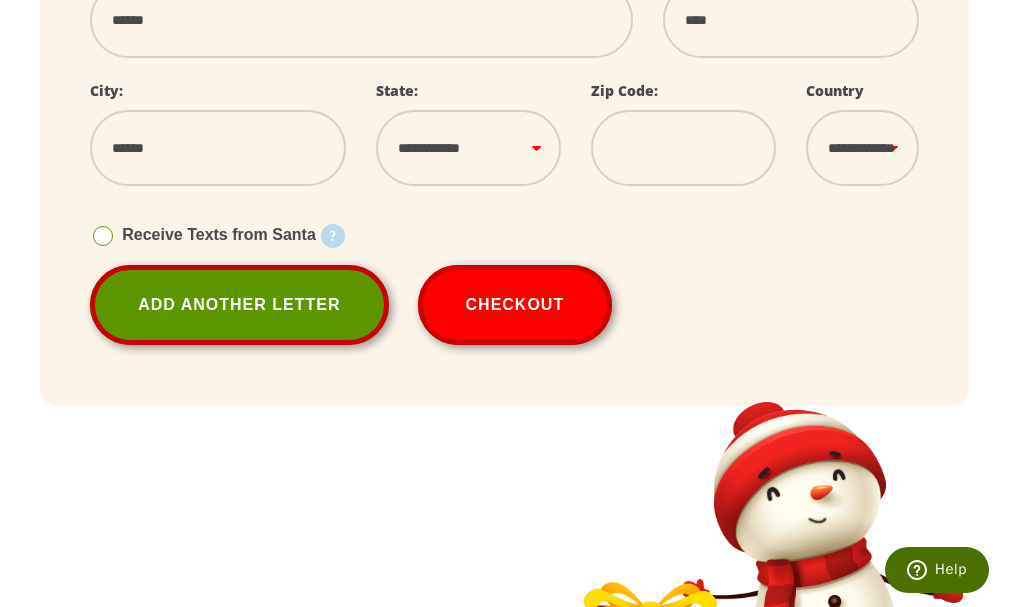 type on "******" 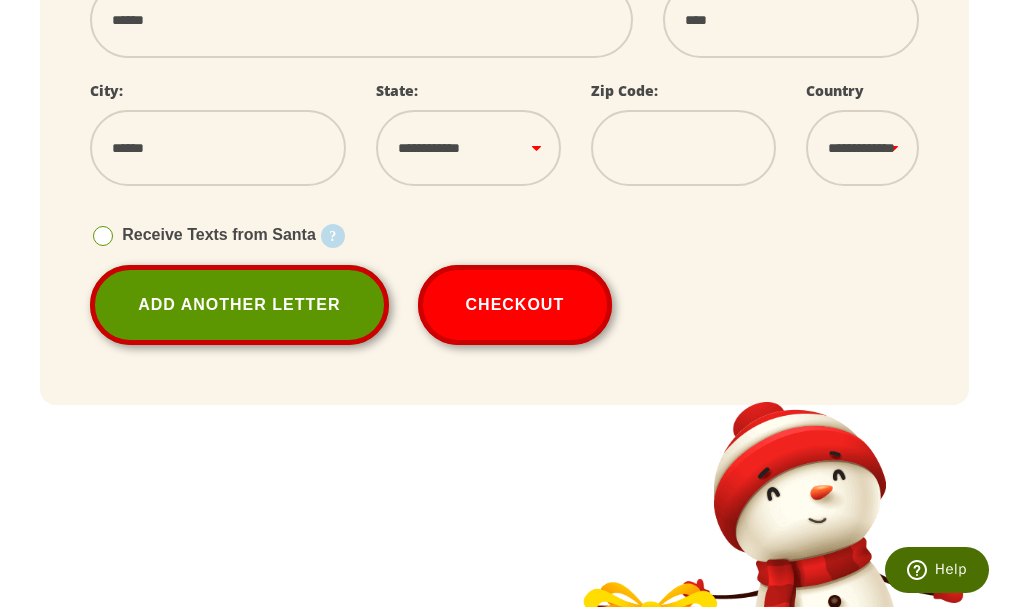 click on "**********" at bounding box center [468, 148] 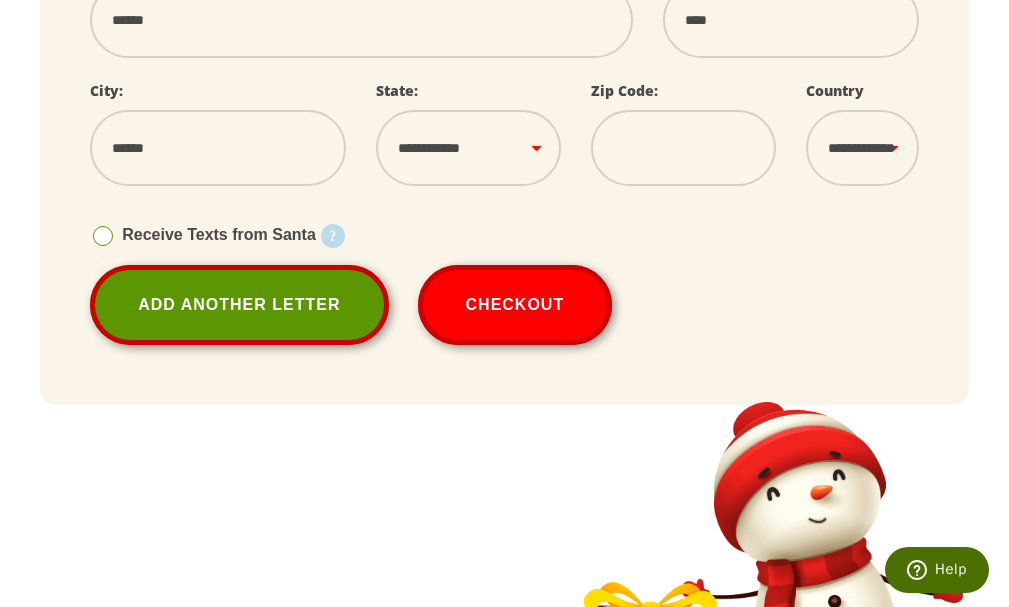 click on "**********" at bounding box center [468, 148] 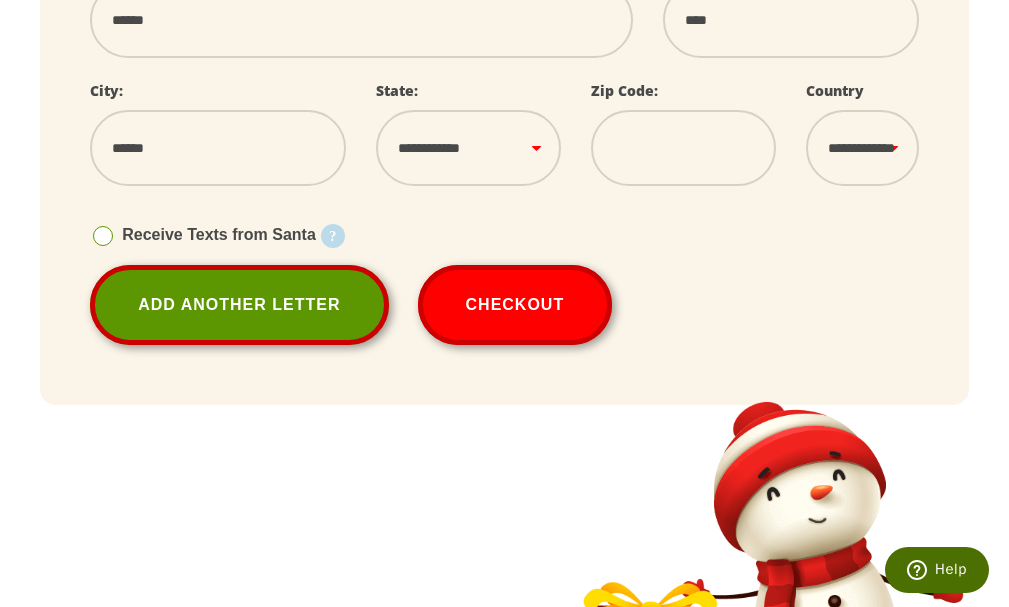 select on "**" 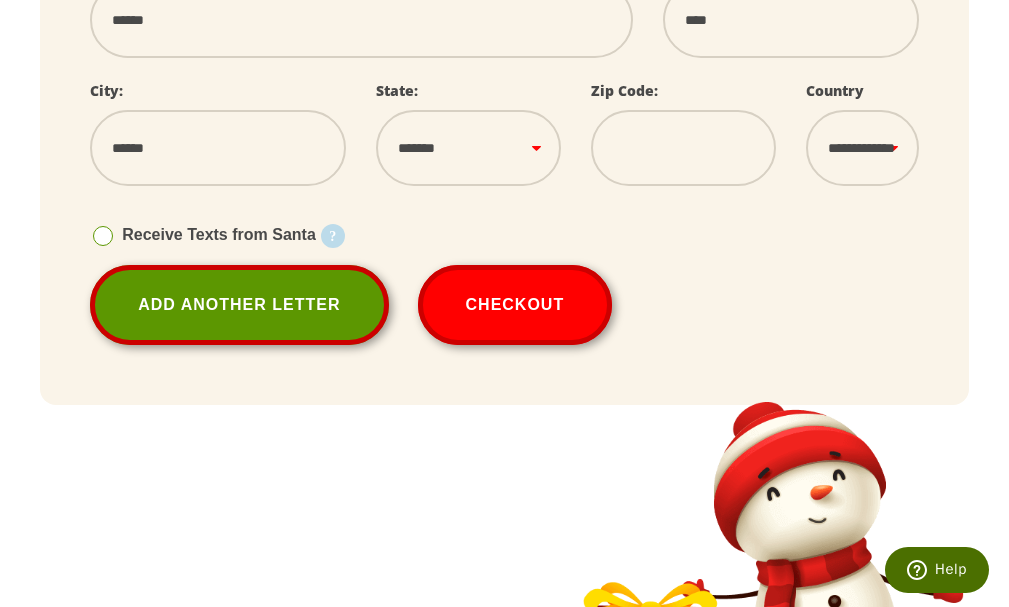 click on "**********" at bounding box center [468, 148] 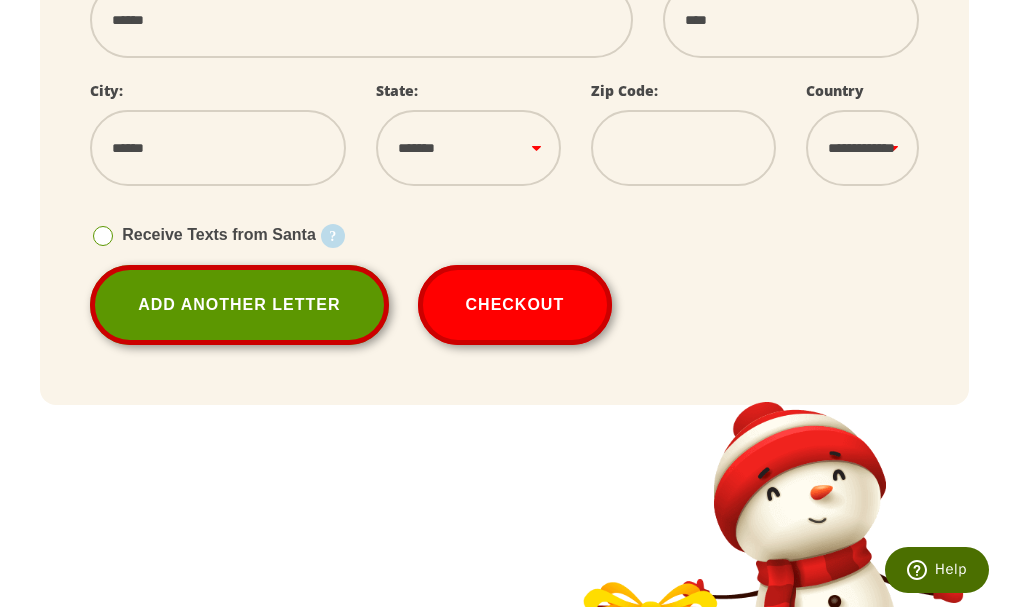 click at bounding box center [683, 148] 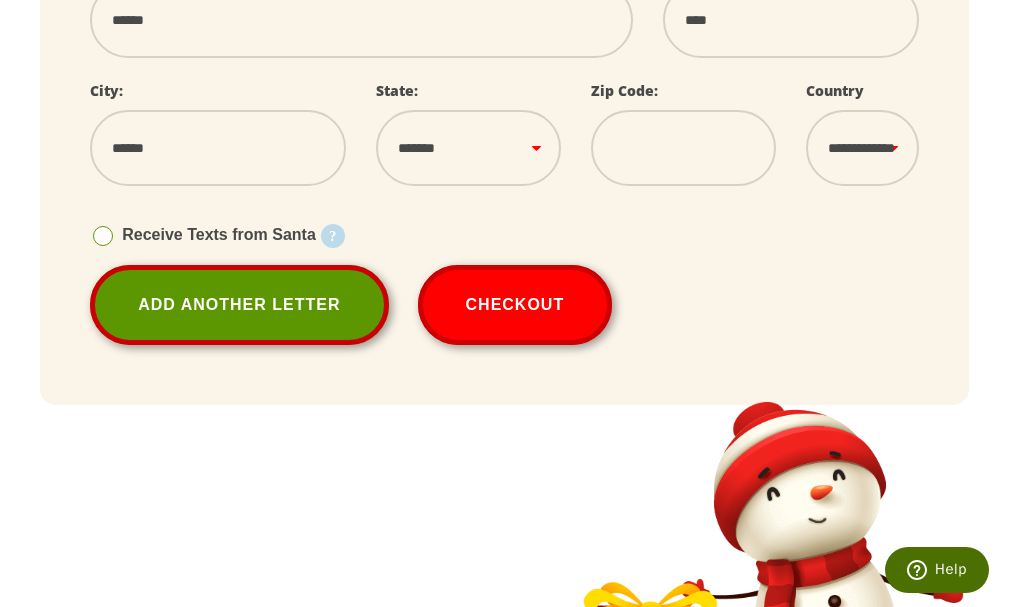 type on "*****" 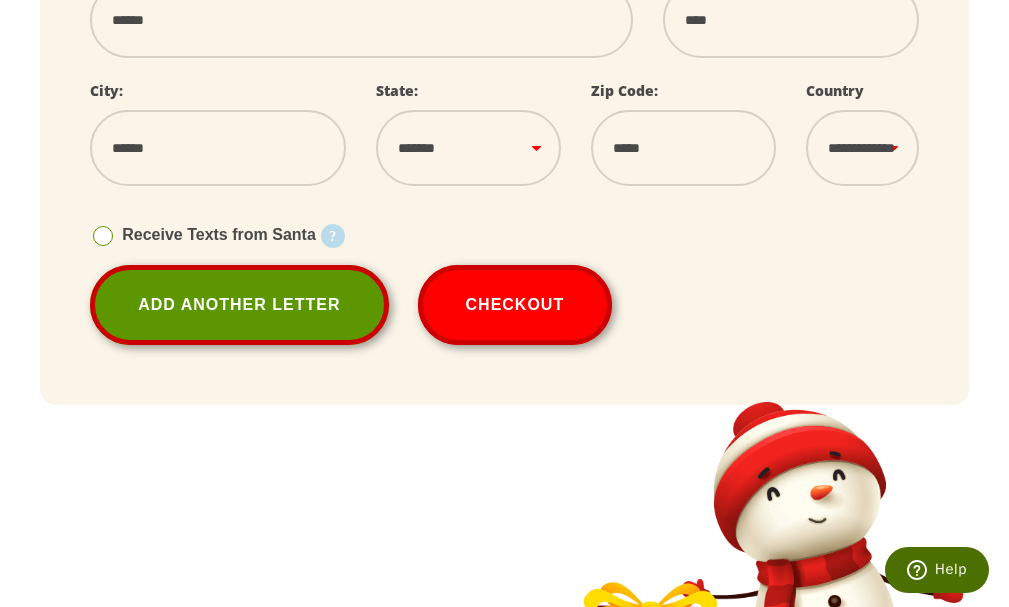 click on "**********" at bounding box center [862, 148] 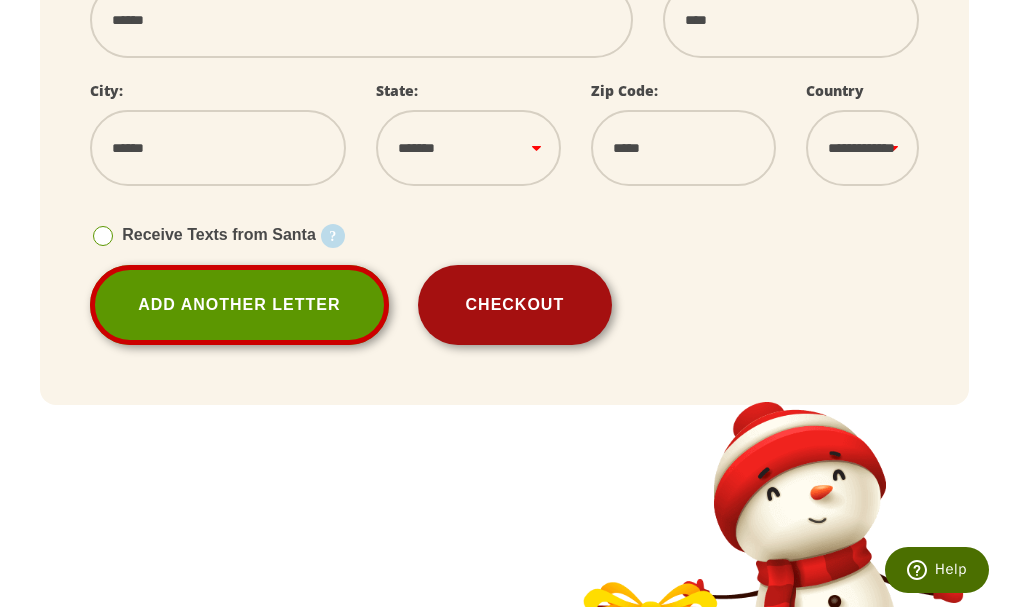 click on "Checkout" at bounding box center (515, 305) 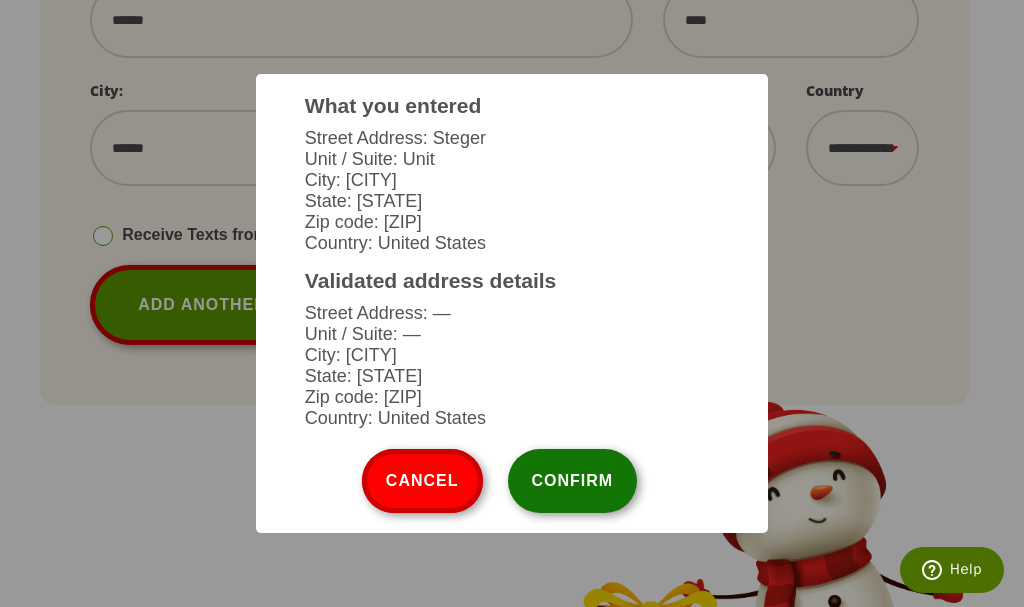 click on "Confirm" at bounding box center [573, 481] 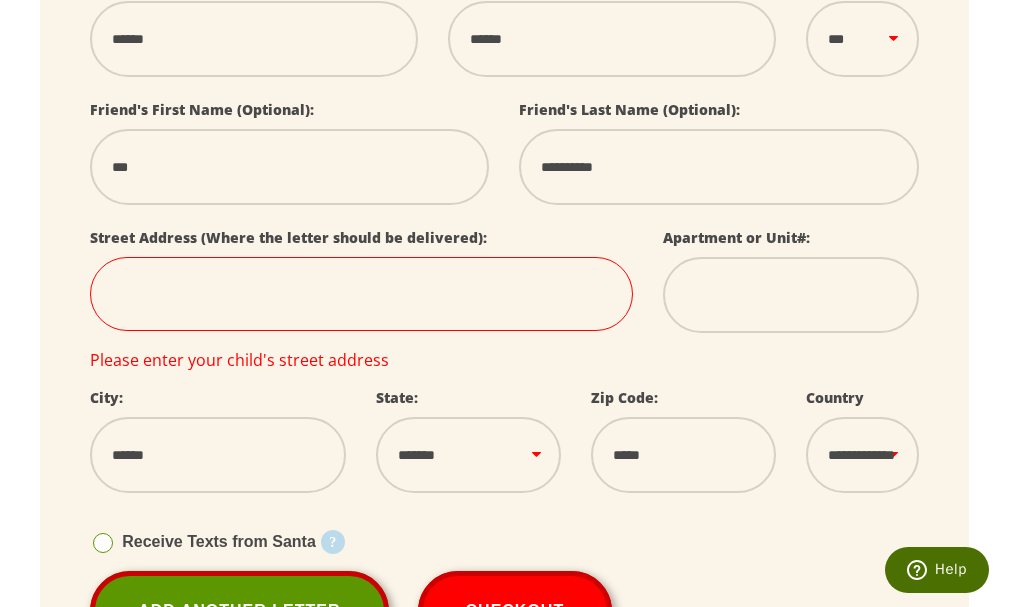 scroll, scrollTop: 585, scrollLeft: 0, axis: vertical 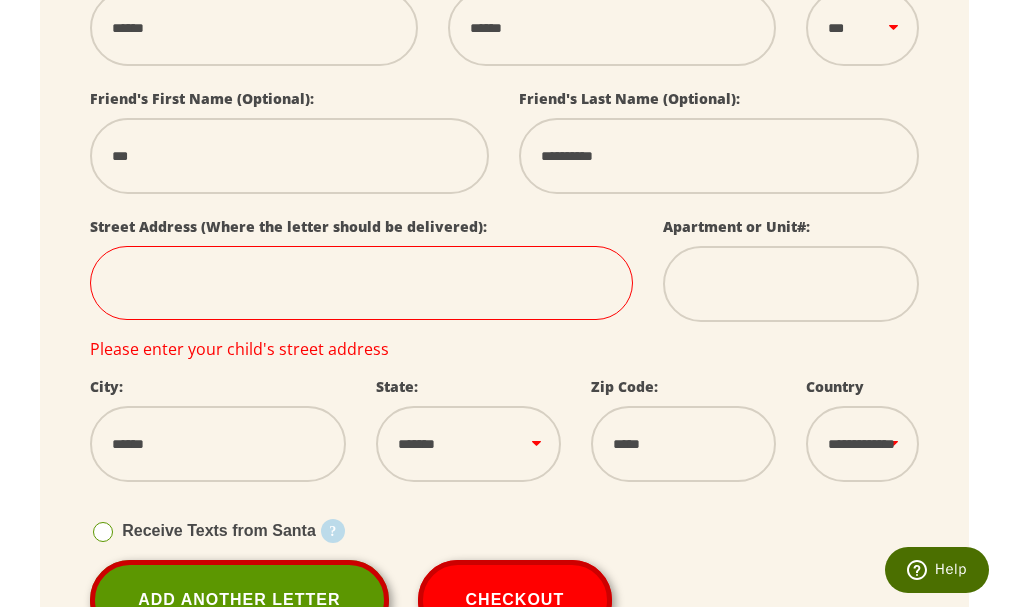 click at bounding box center [361, 283] 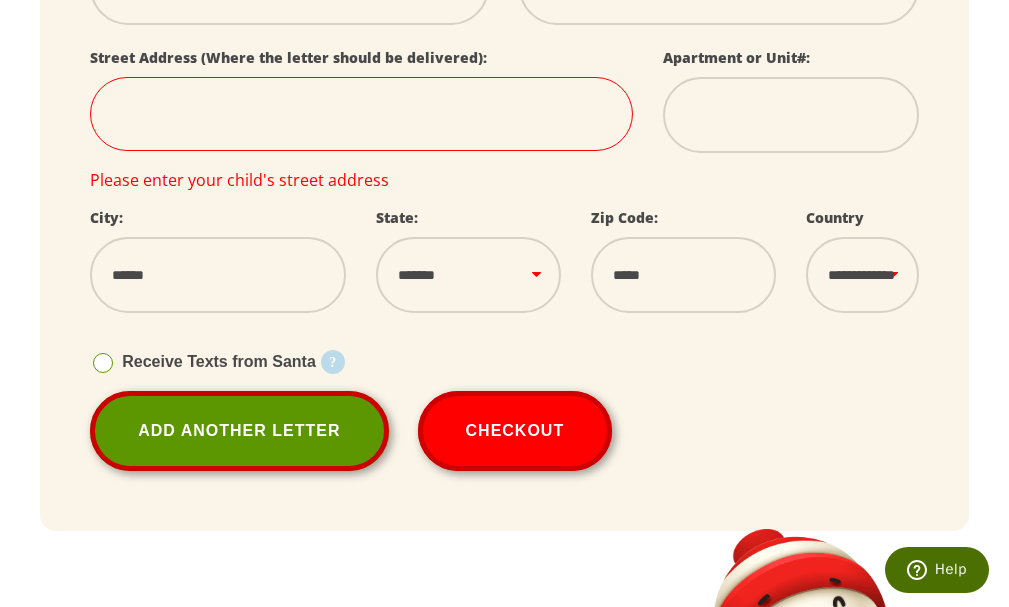 scroll, scrollTop: 795, scrollLeft: 0, axis: vertical 